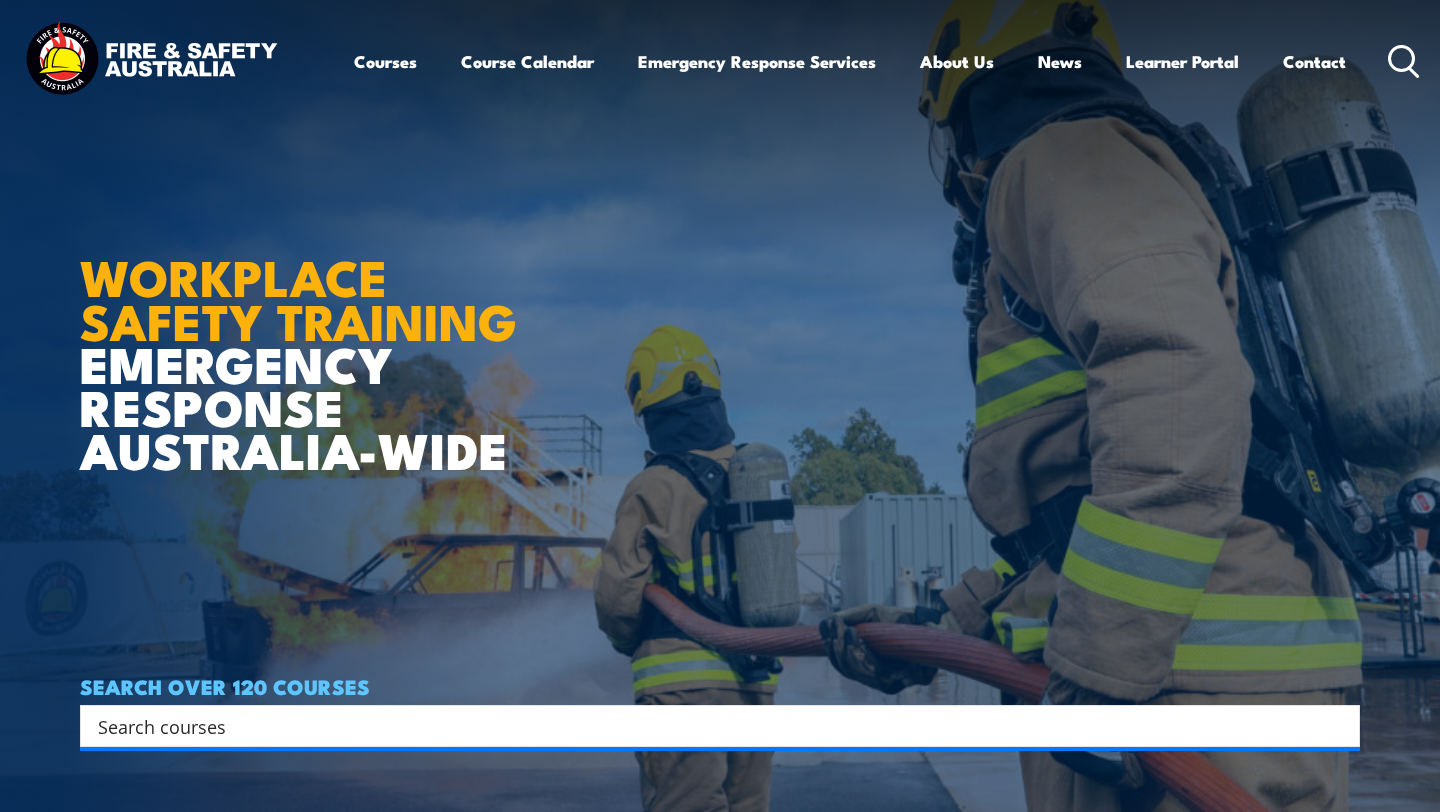 scroll, scrollTop: 0, scrollLeft: 0, axis: both 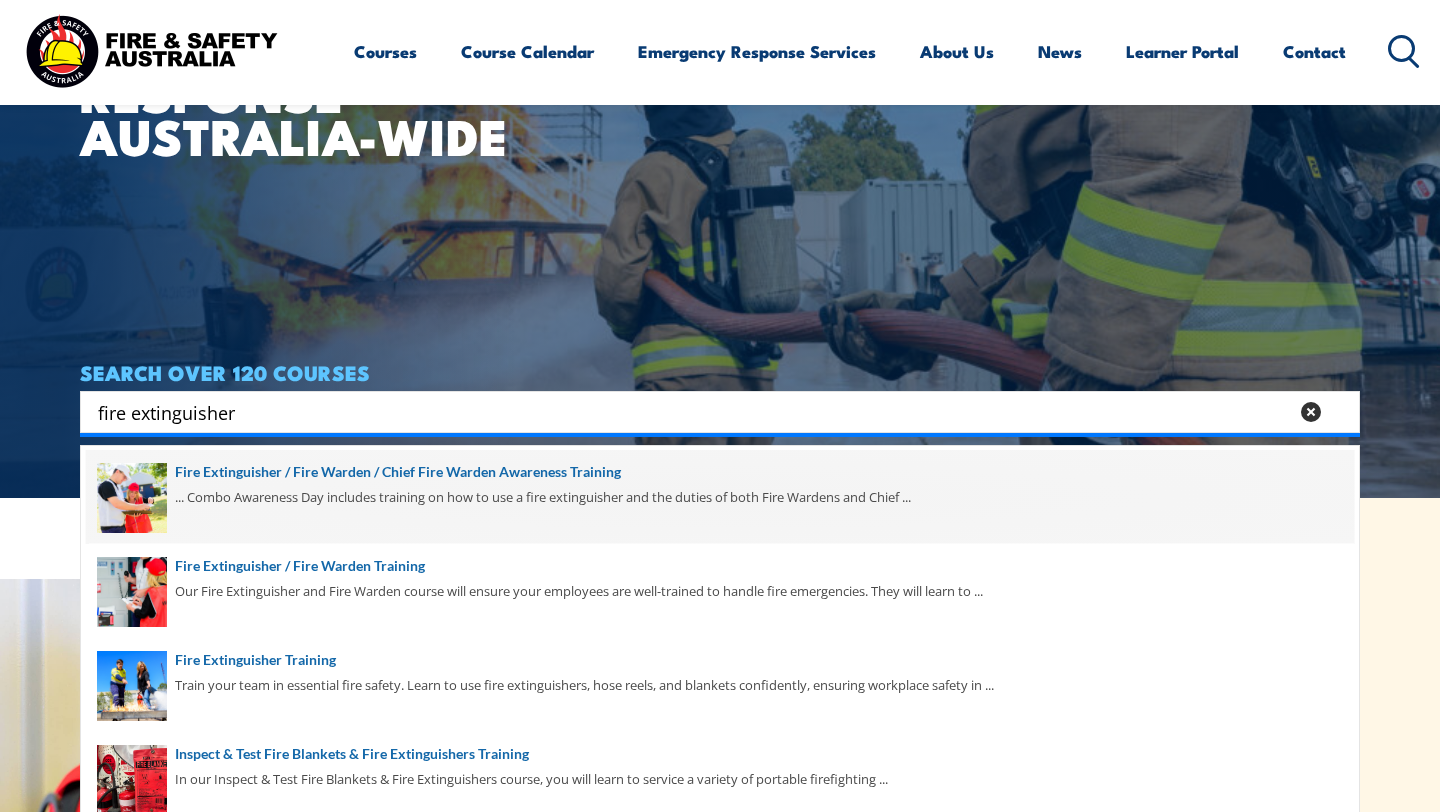 type on "fire extinguisher" 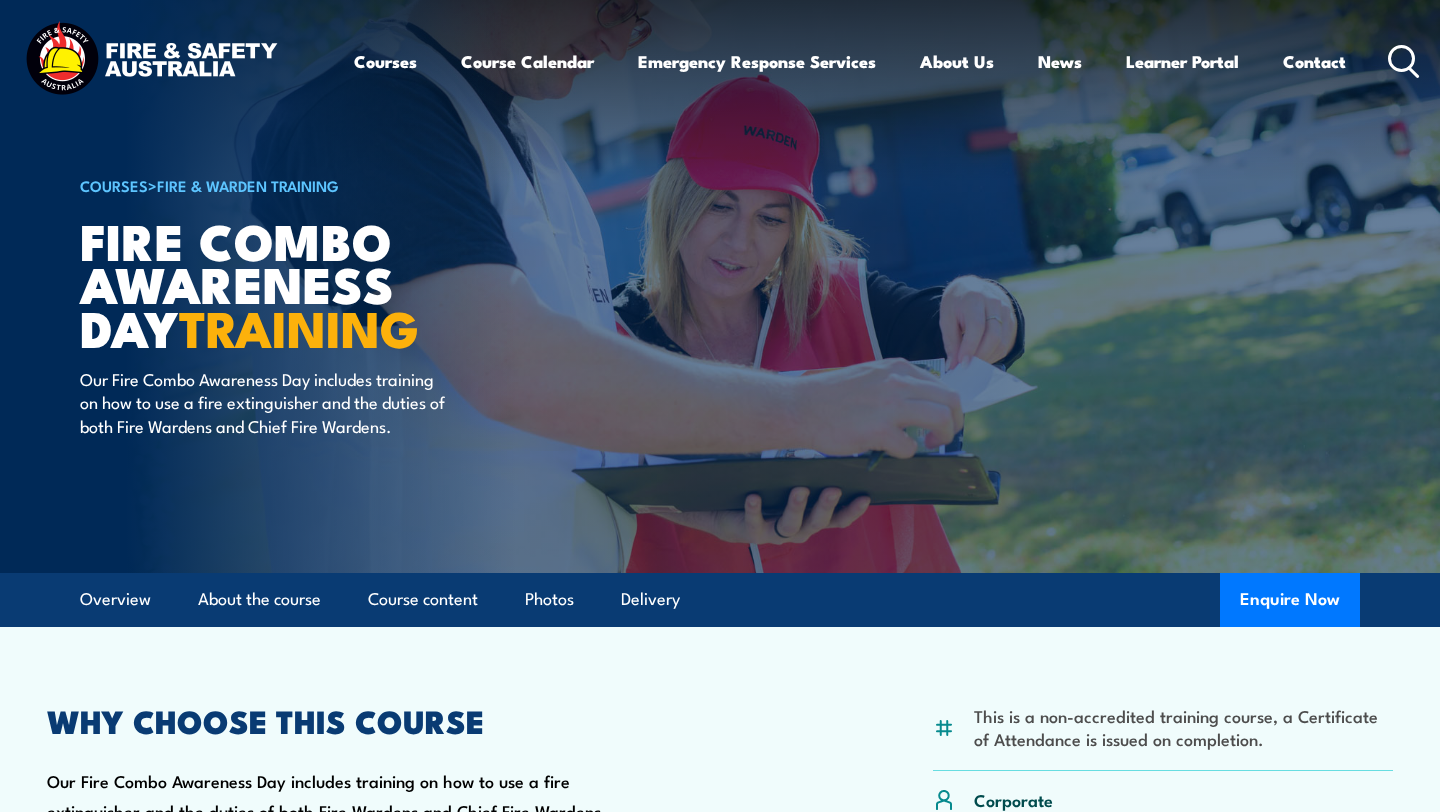 scroll, scrollTop: 0, scrollLeft: 0, axis: both 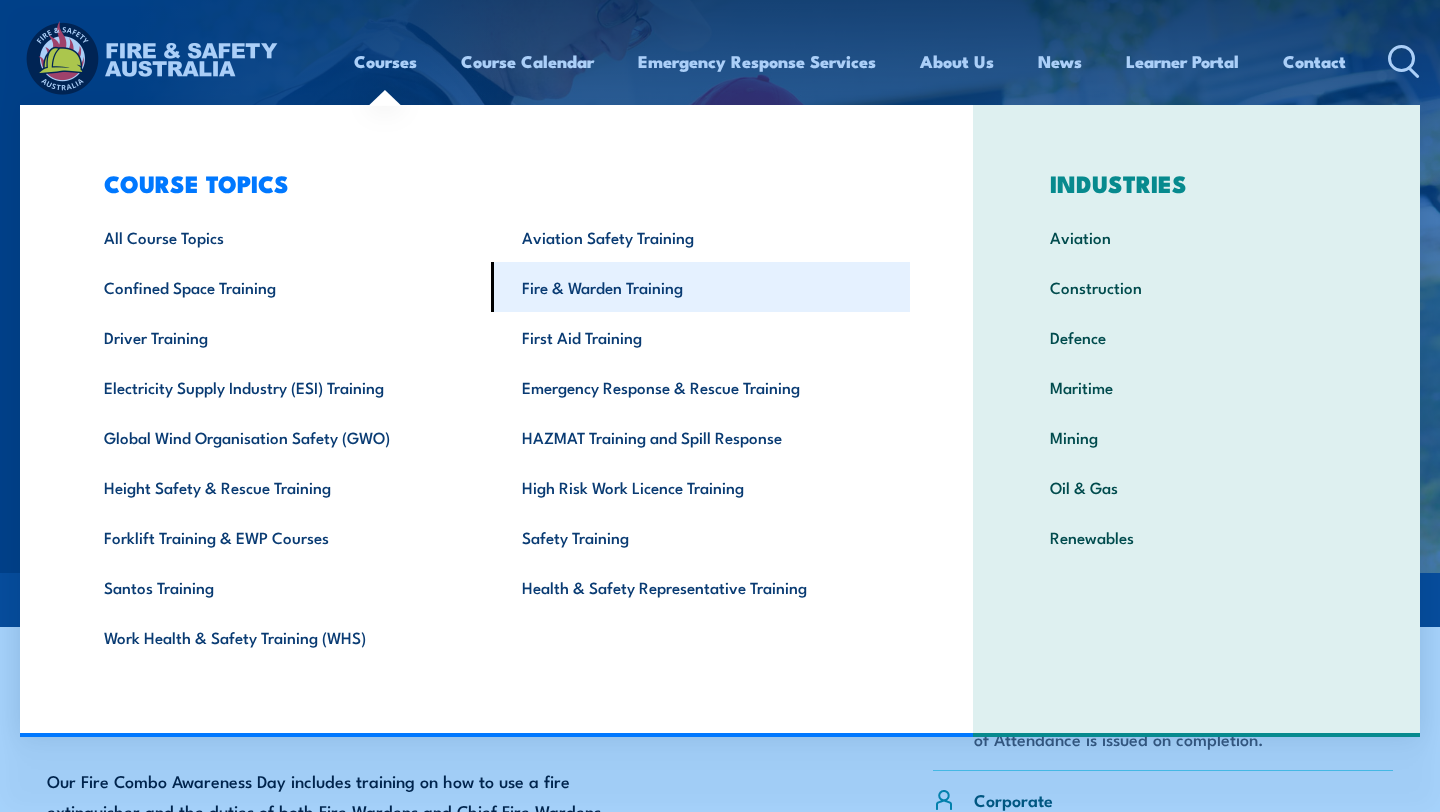 click on "Fire & Warden Training" at bounding box center (700, 287) 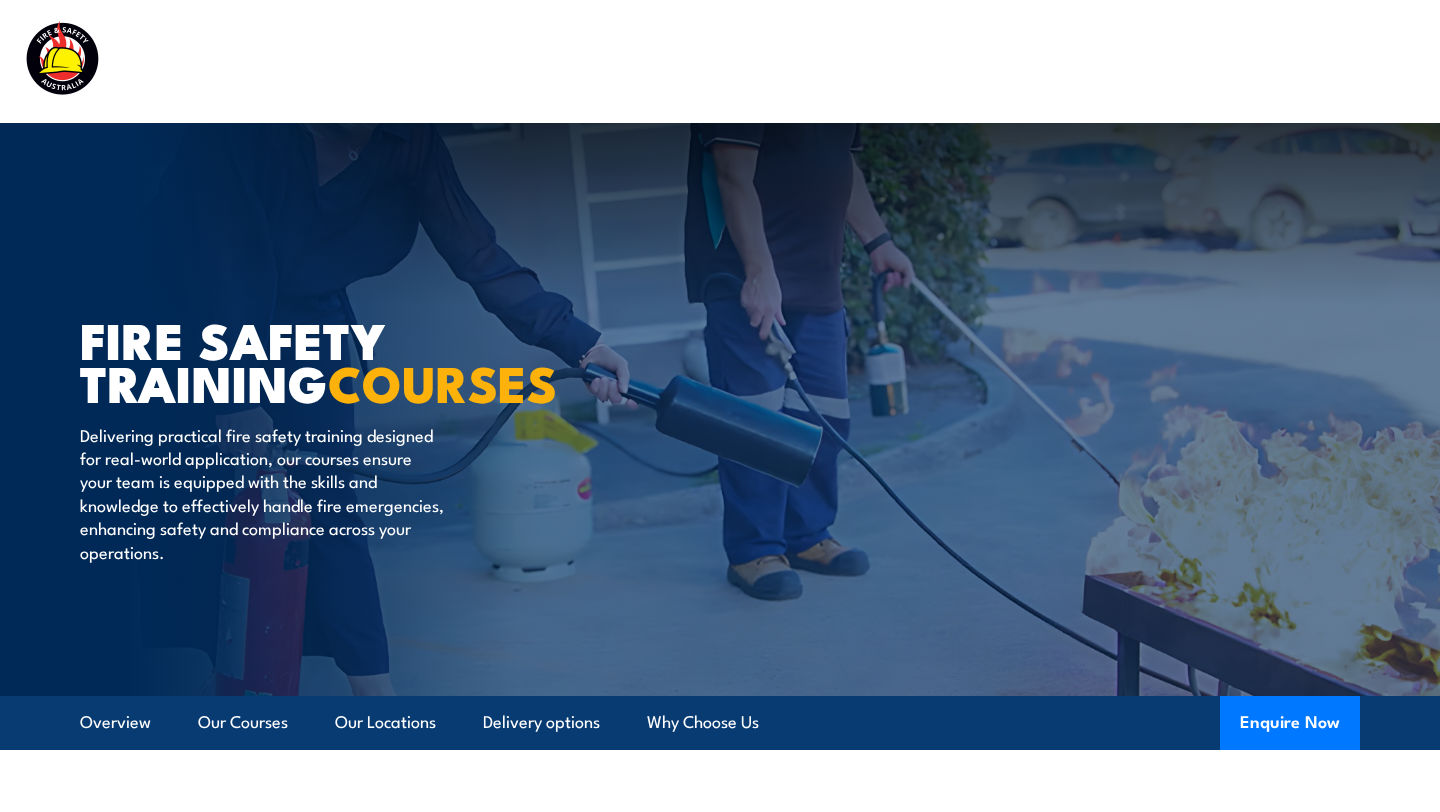 scroll, scrollTop: 0, scrollLeft: 0, axis: both 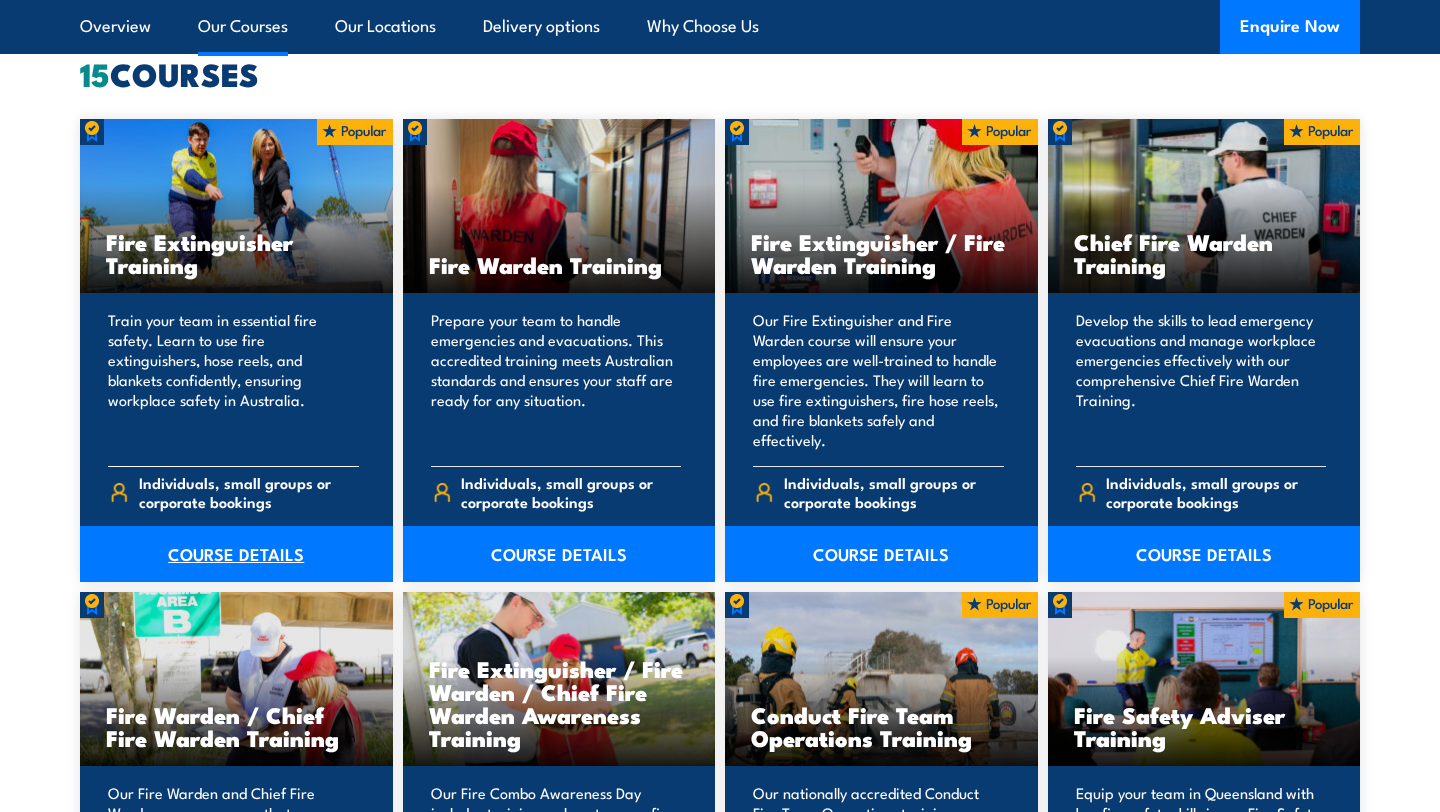 click on "COURSE DETAILS" at bounding box center (236, 554) 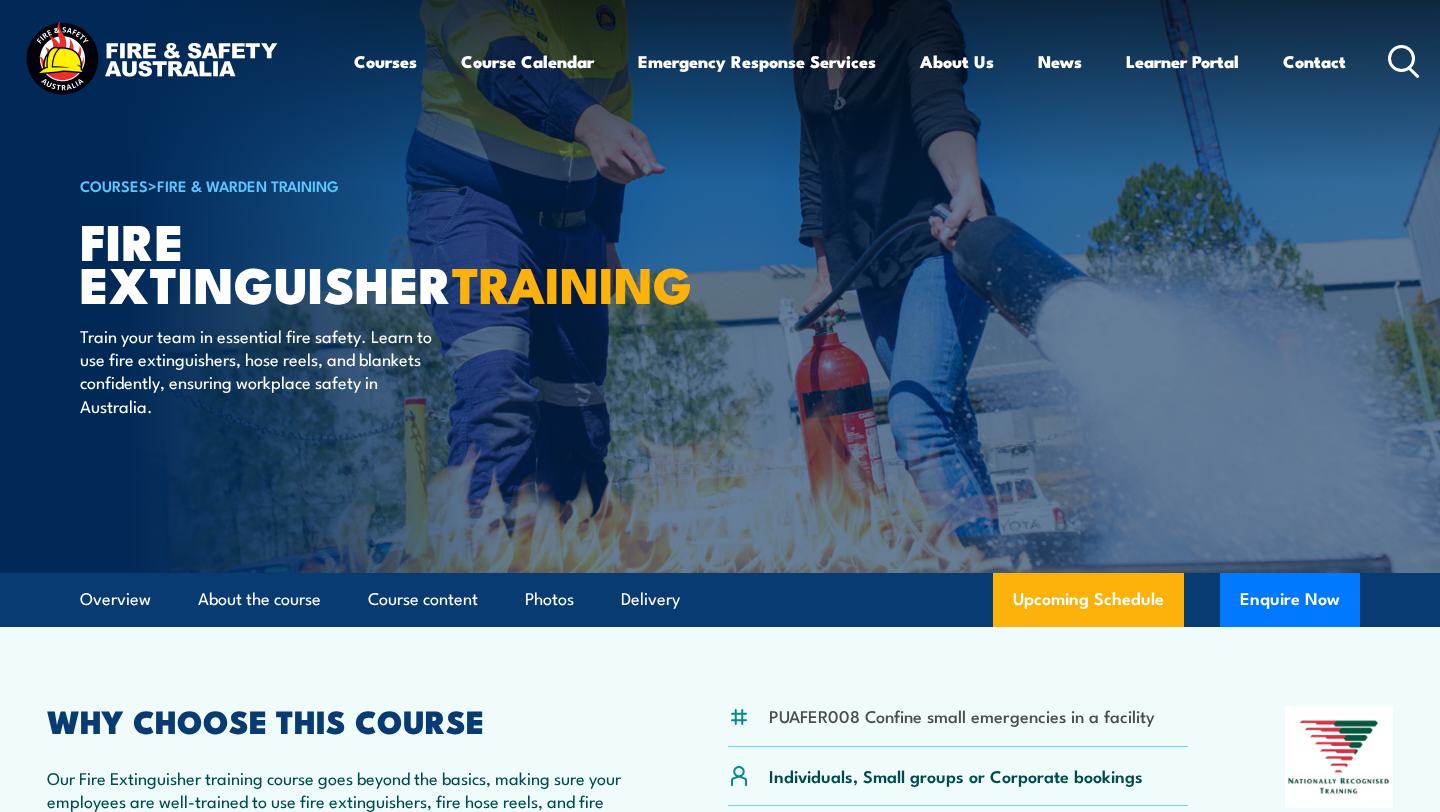 scroll, scrollTop: 0, scrollLeft: 0, axis: both 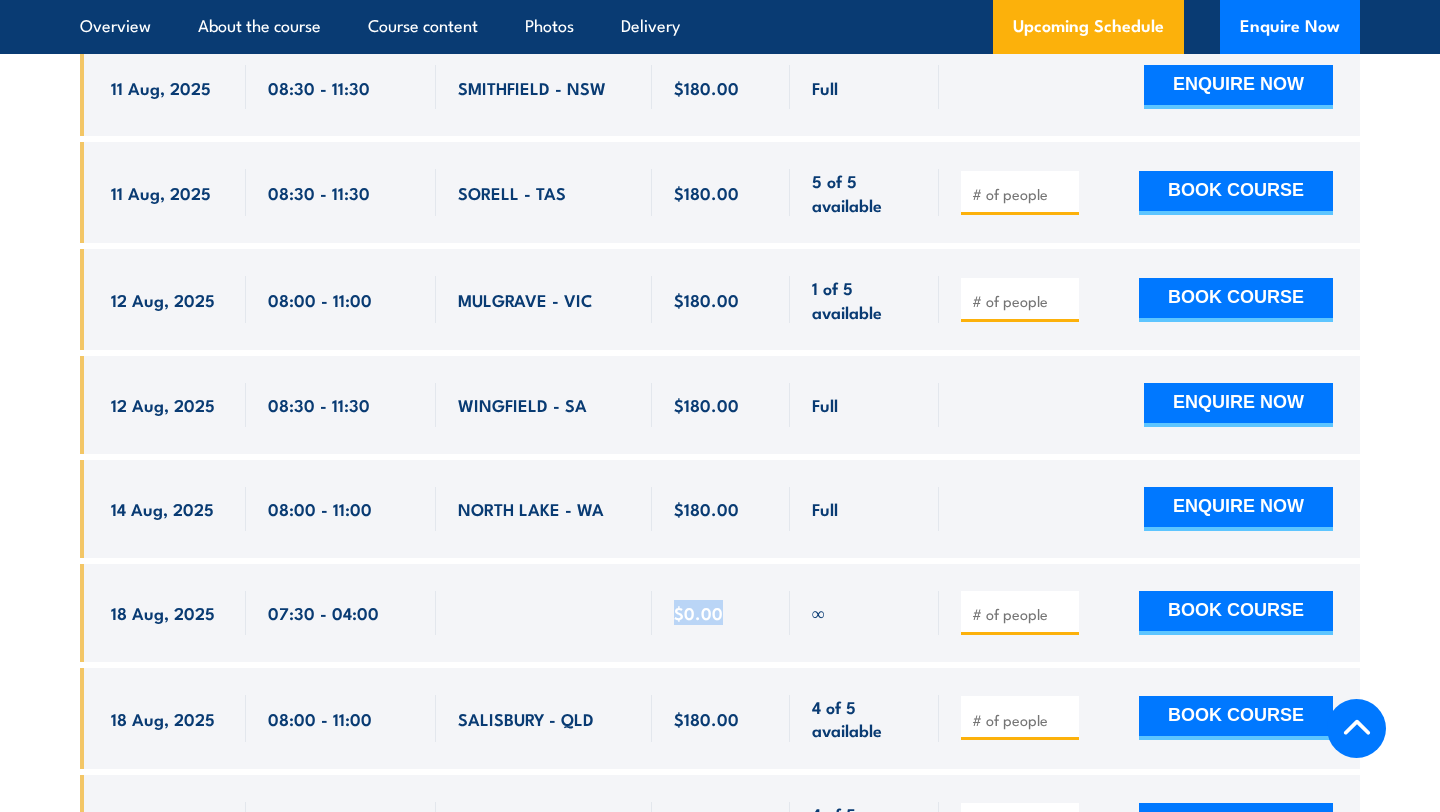drag, startPoint x: 674, startPoint y: 615, endPoint x: 729, endPoint y: 614, distance: 55.00909 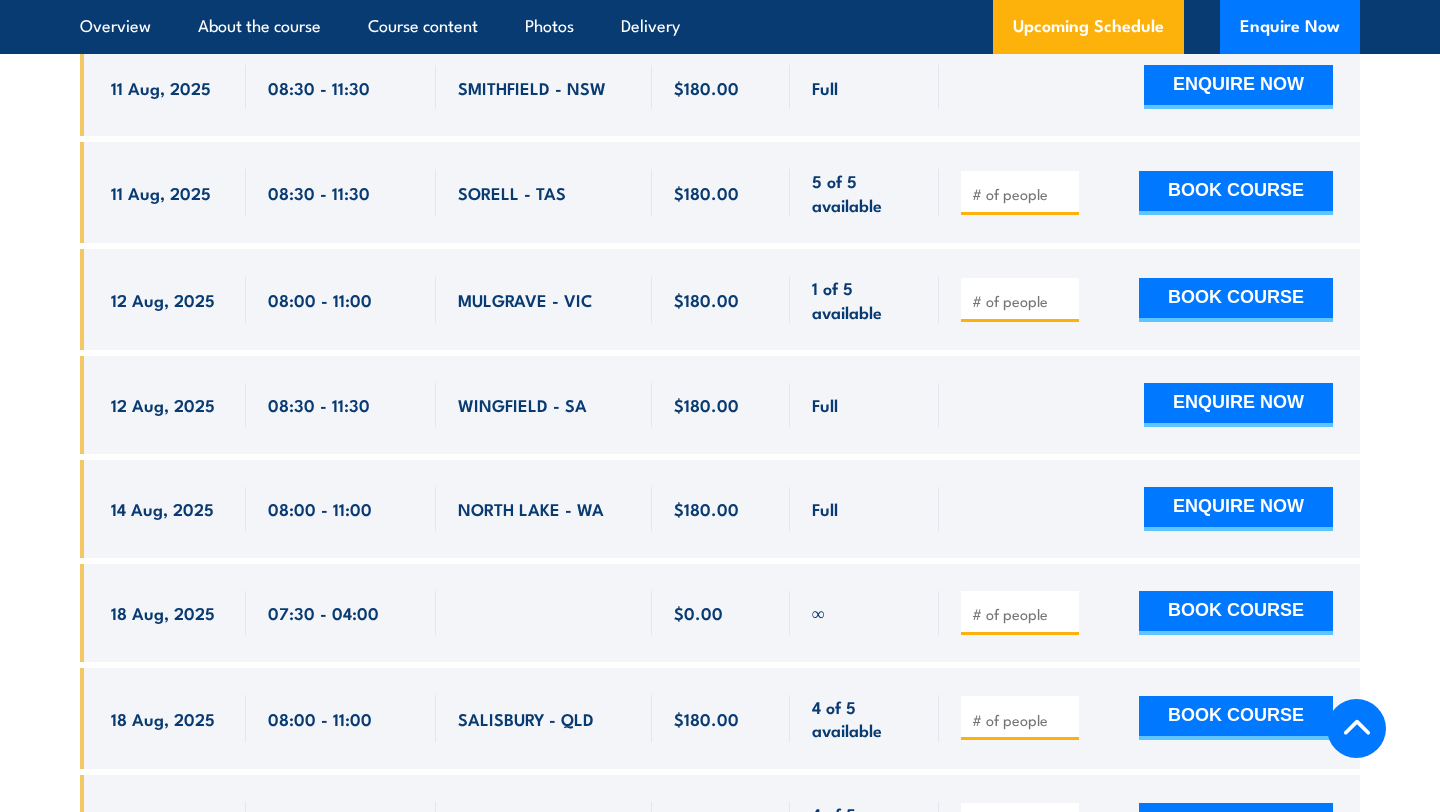 click on "∞" at bounding box center [818, 612] 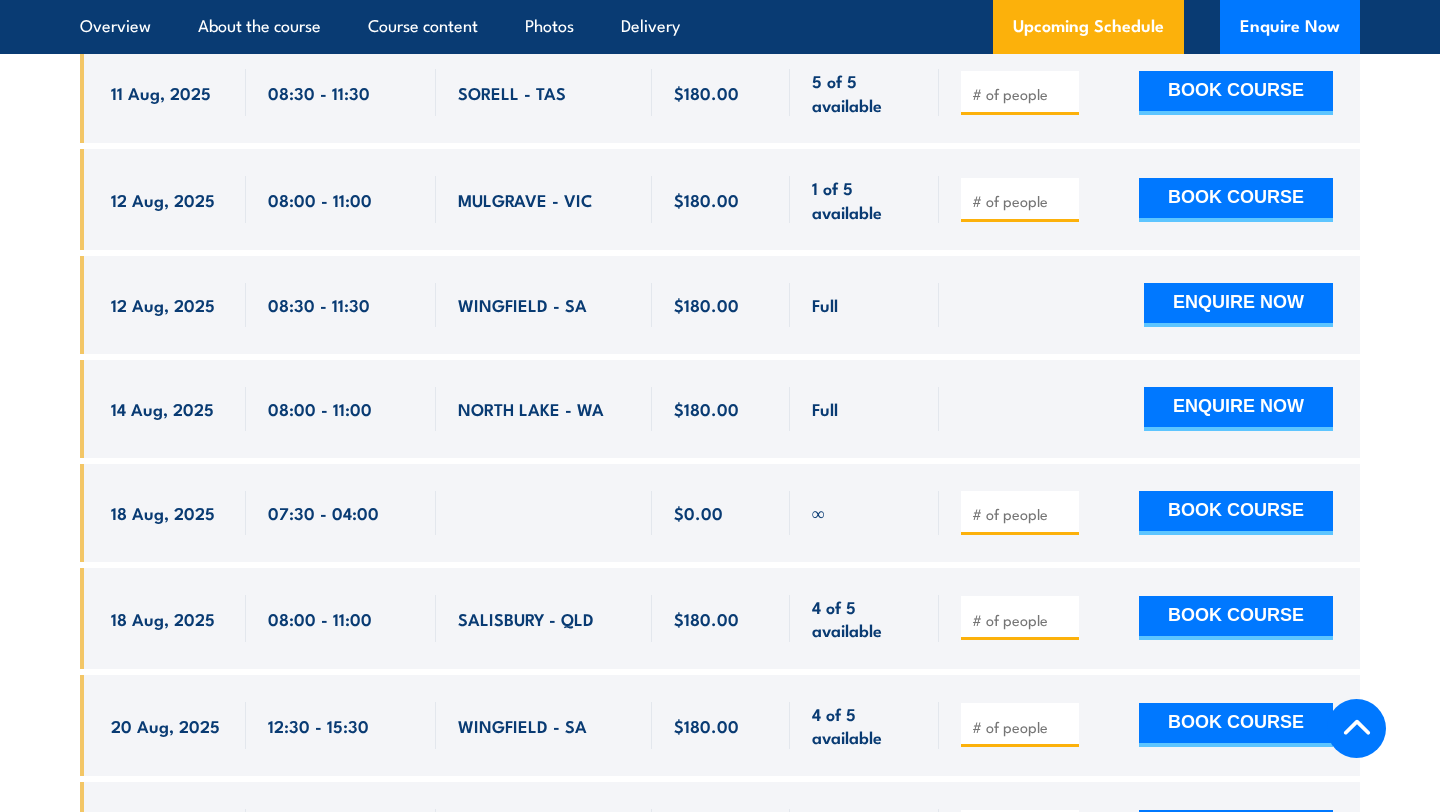 scroll, scrollTop: 4047, scrollLeft: 0, axis: vertical 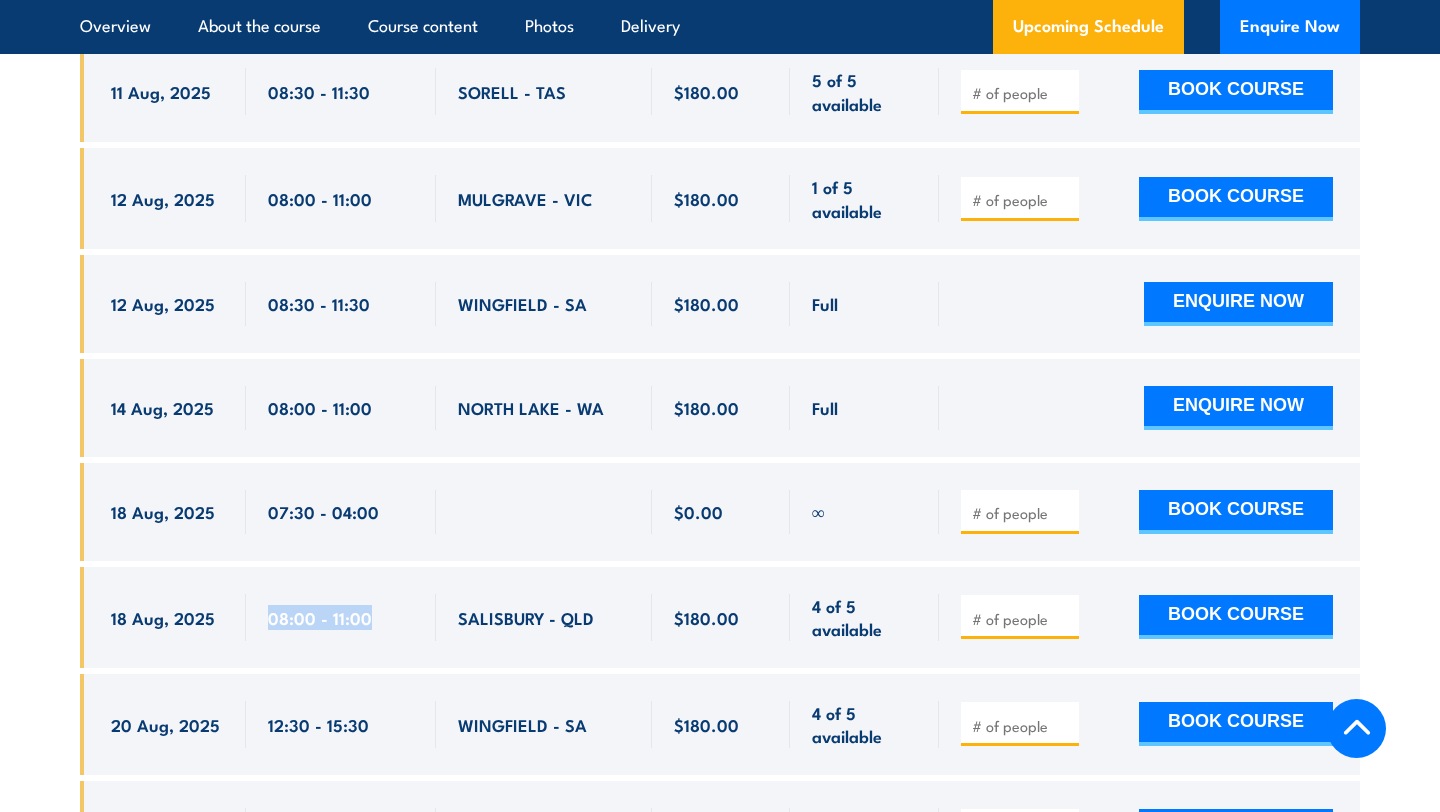 drag, startPoint x: 270, startPoint y: 626, endPoint x: 375, endPoint y: 625, distance: 105.00476 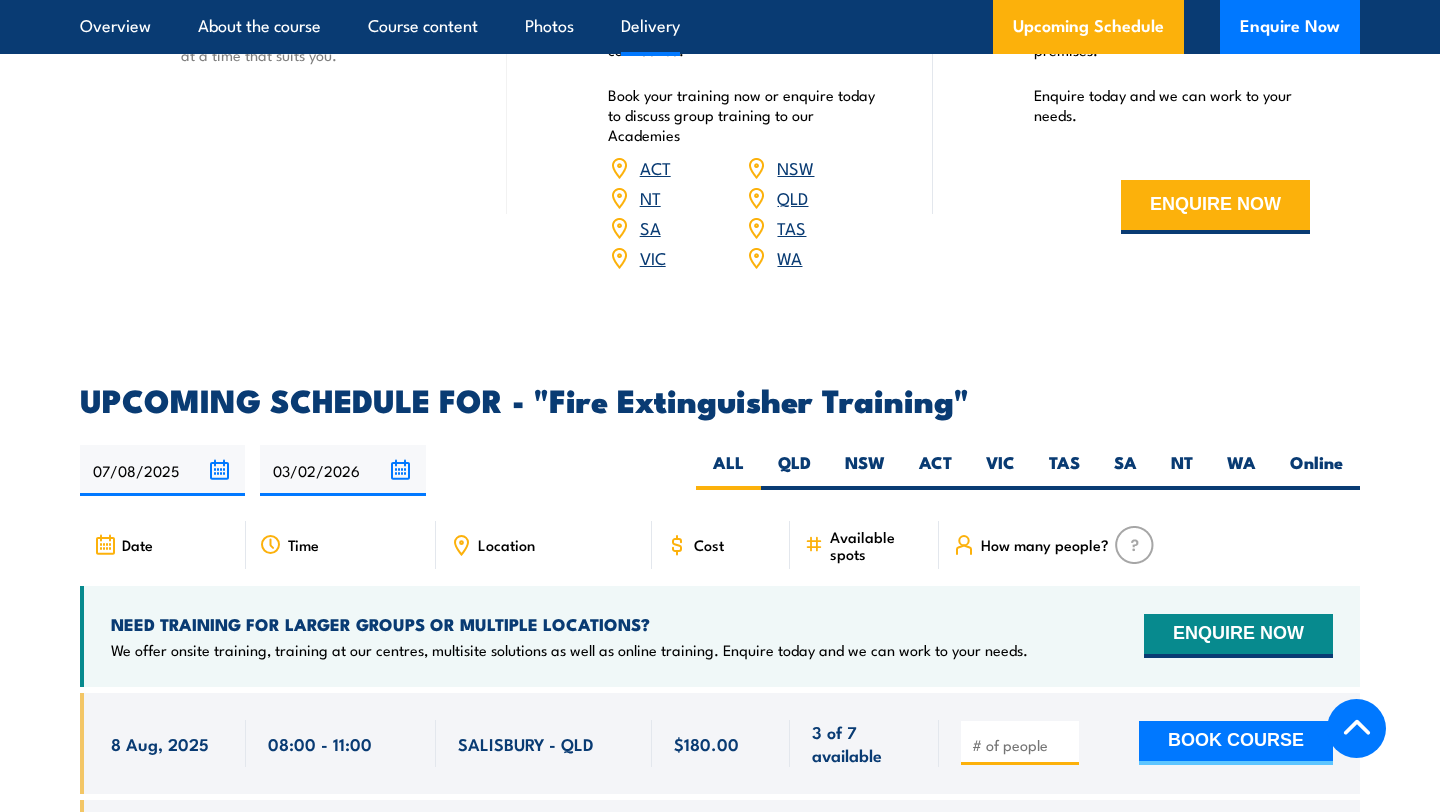 scroll, scrollTop: 2974, scrollLeft: 0, axis: vertical 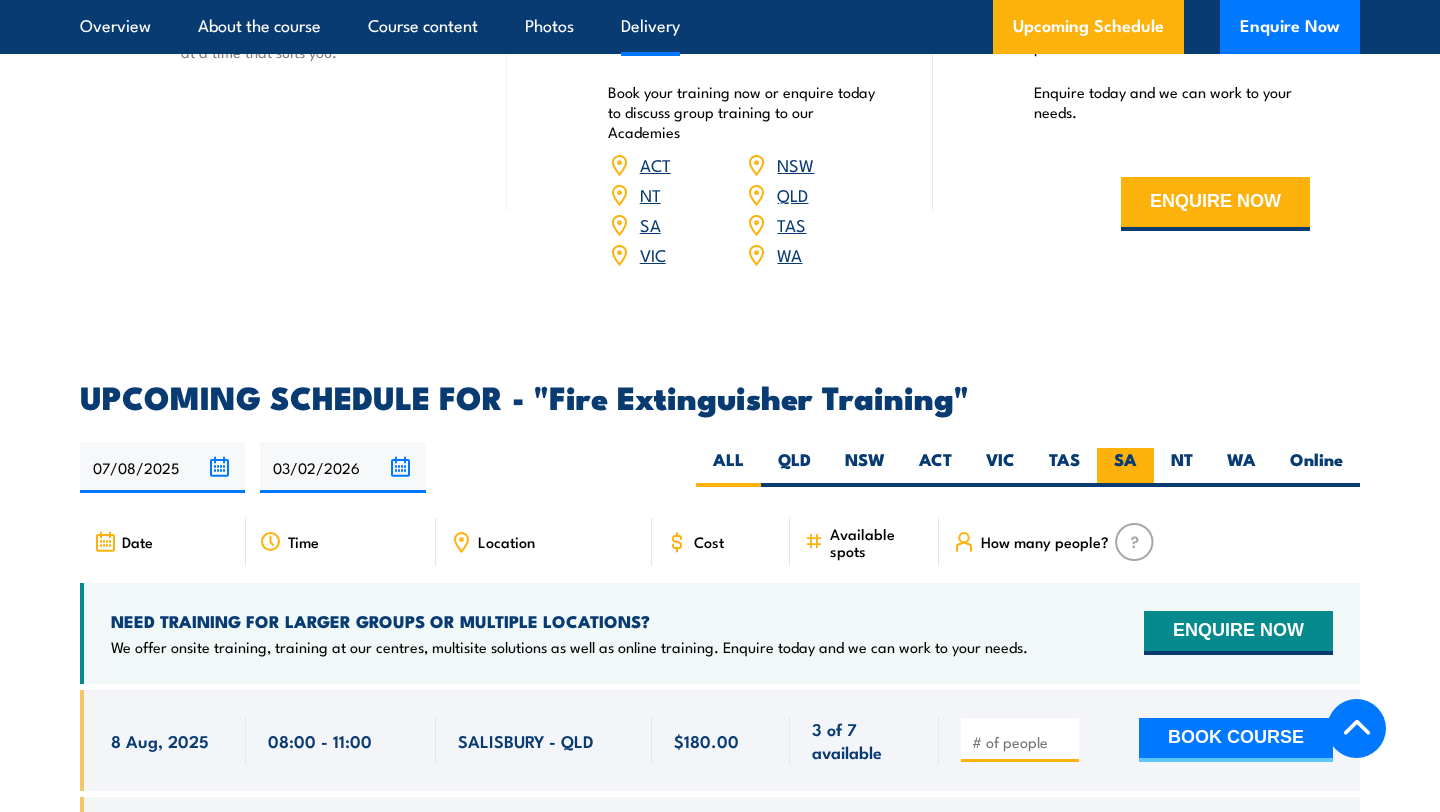click on "SA" at bounding box center (1125, 467) 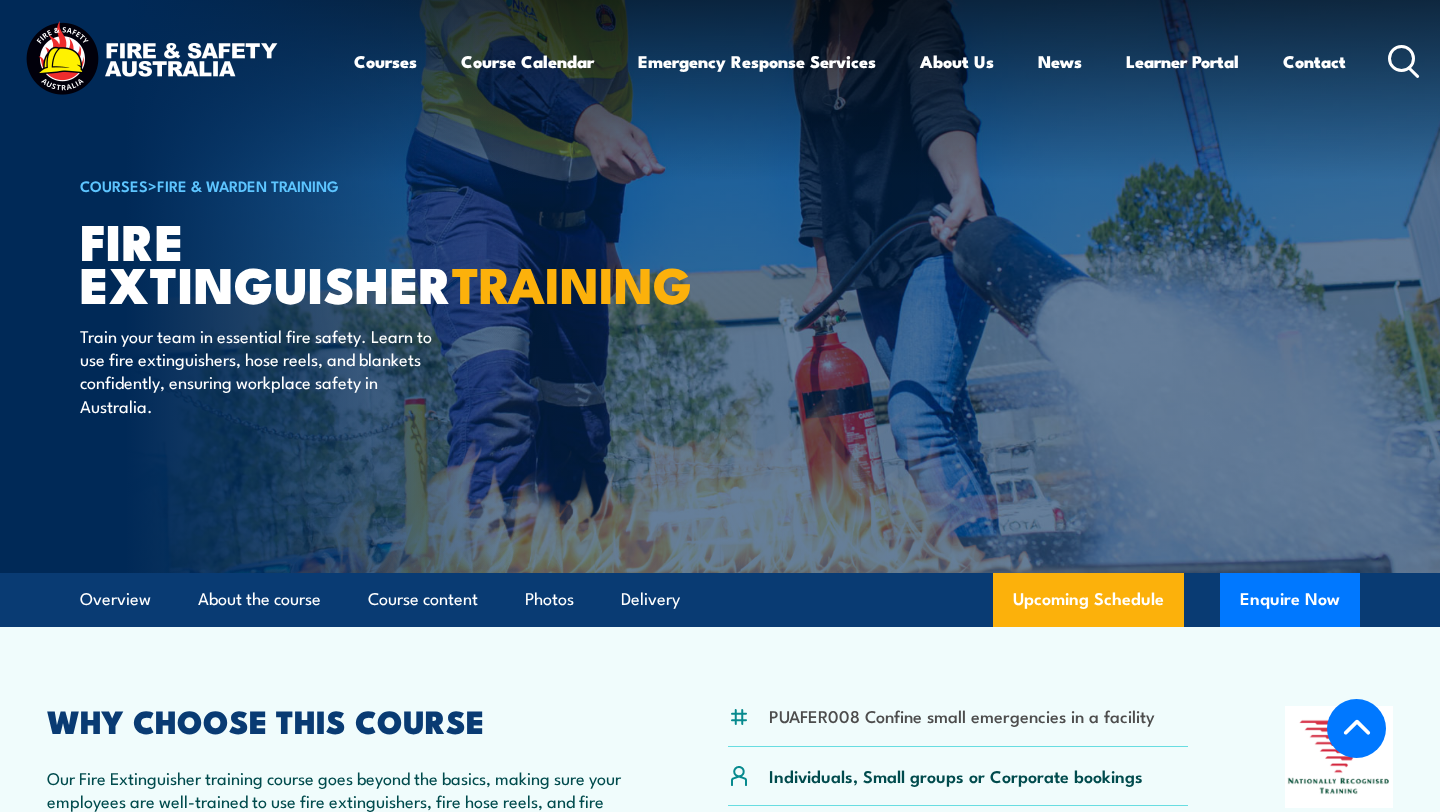 scroll, scrollTop: 2963, scrollLeft: 0, axis: vertical 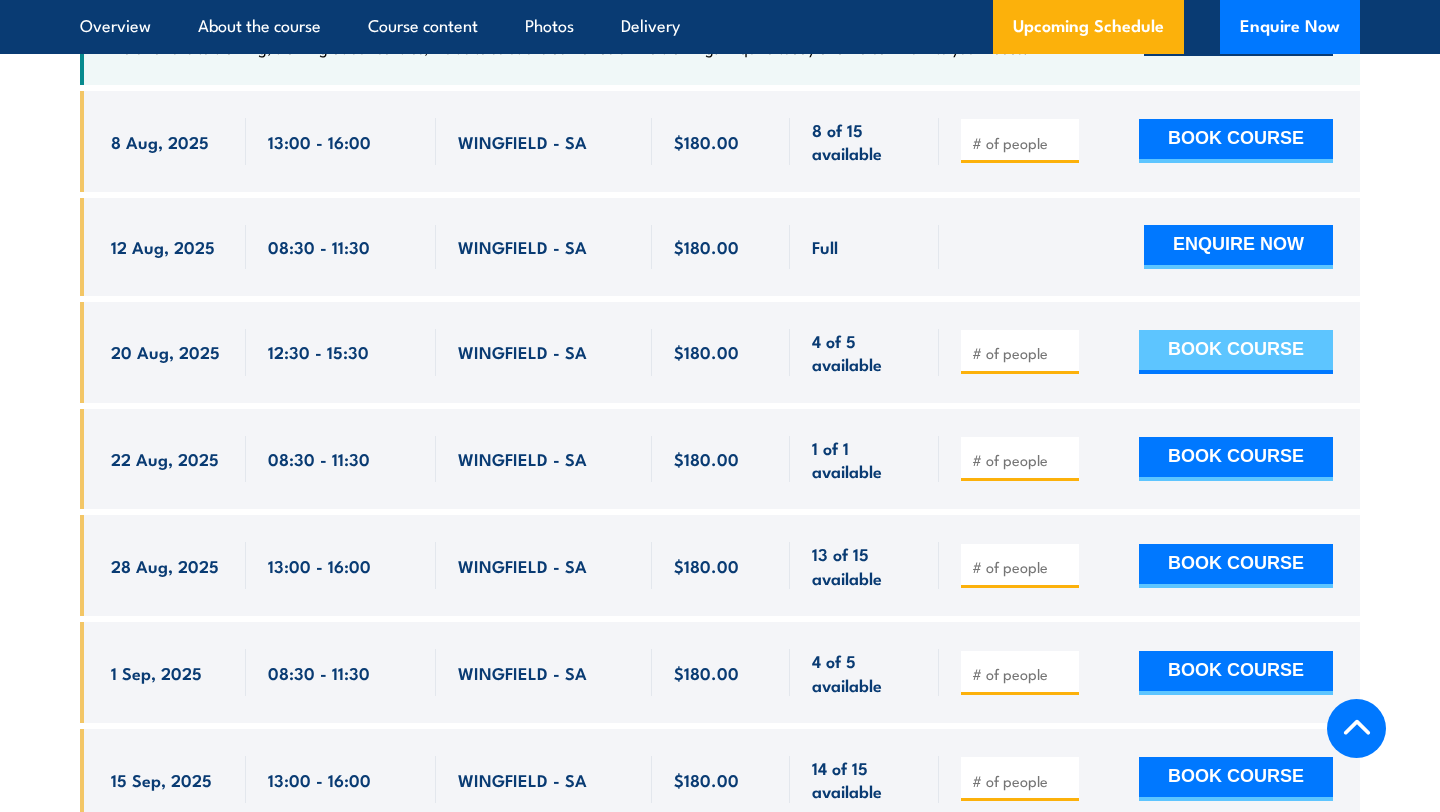 click on "BOOK COURSE" at bounding box center [1236, 352] 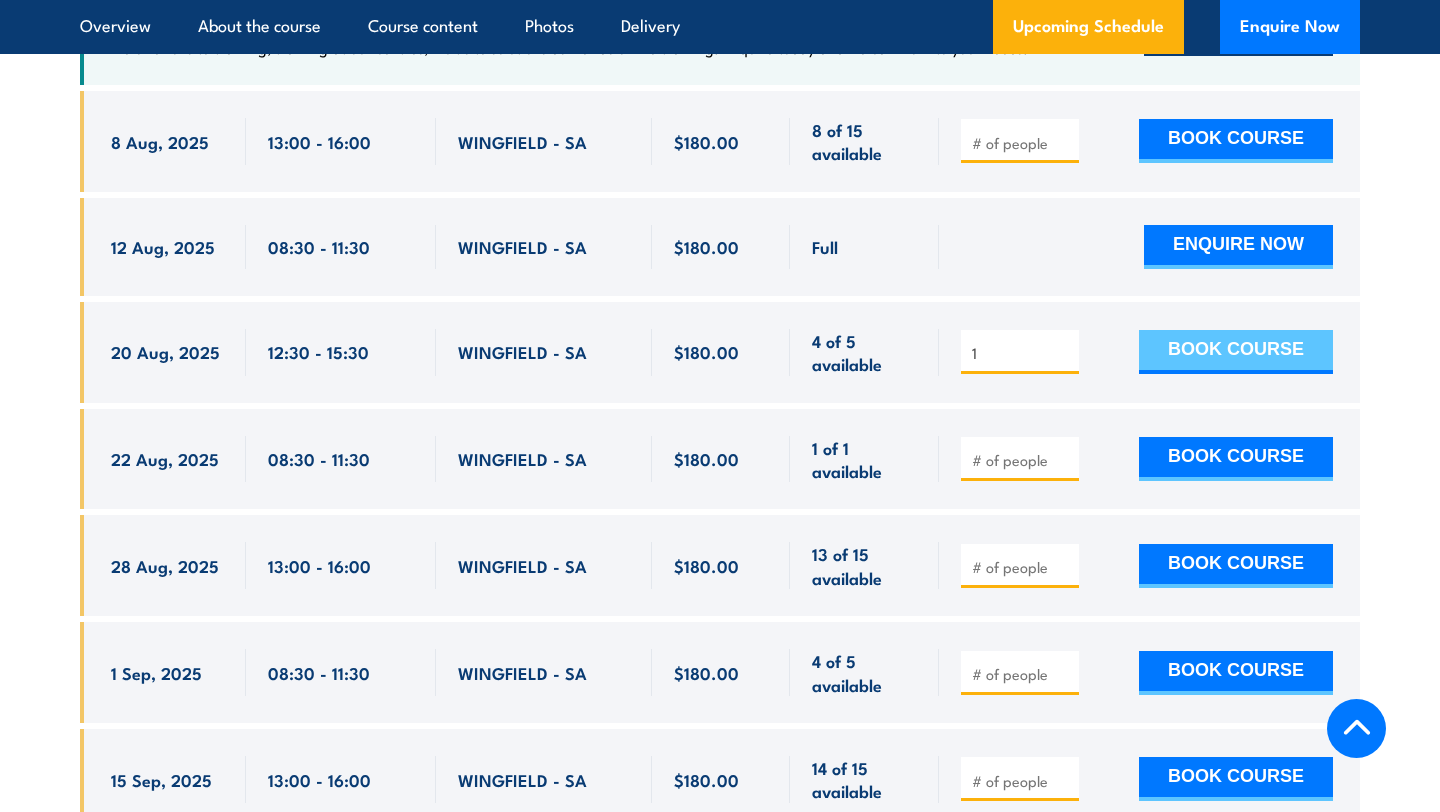 type on "1" 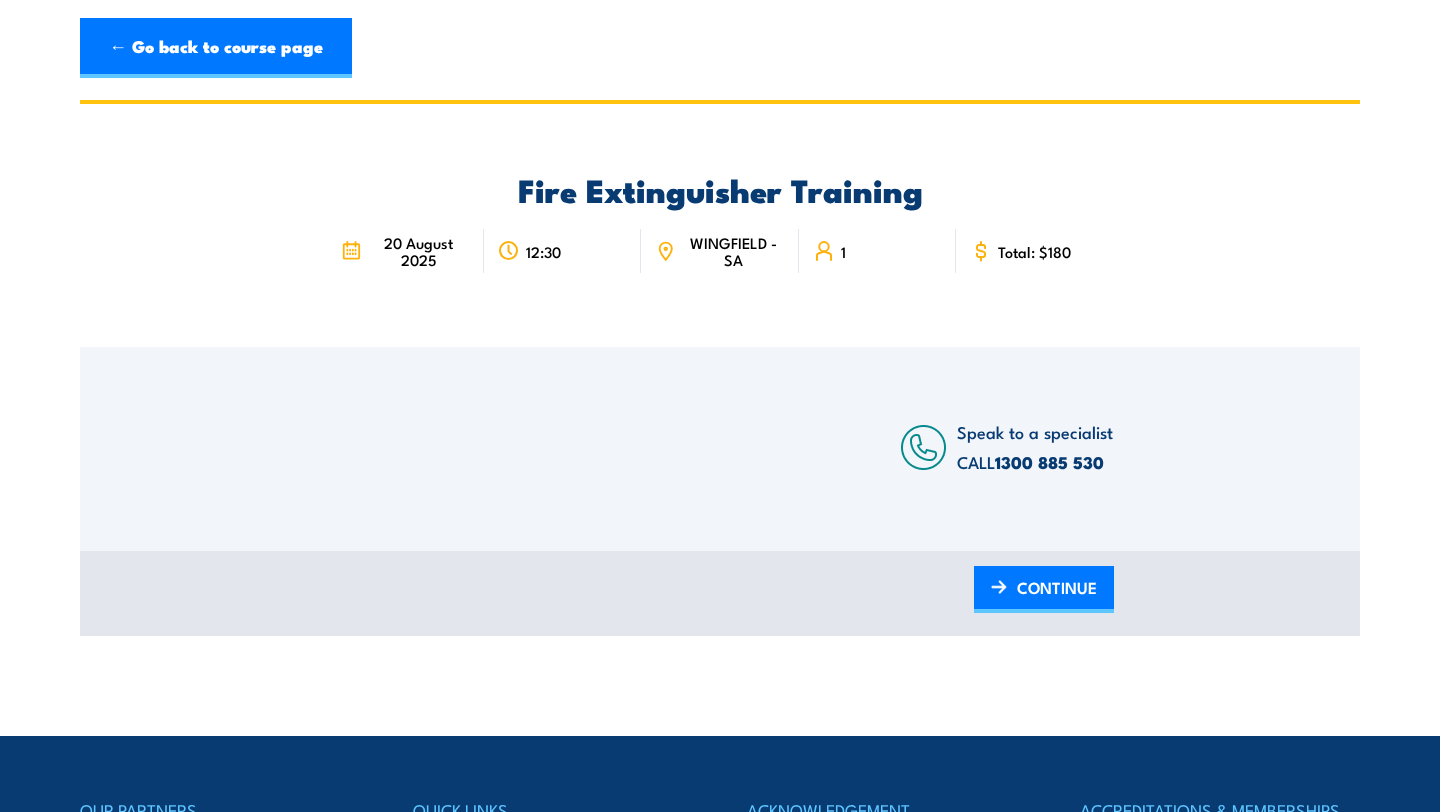 scroll, scrollTop: 0, scrollLeft: 0, axis: both 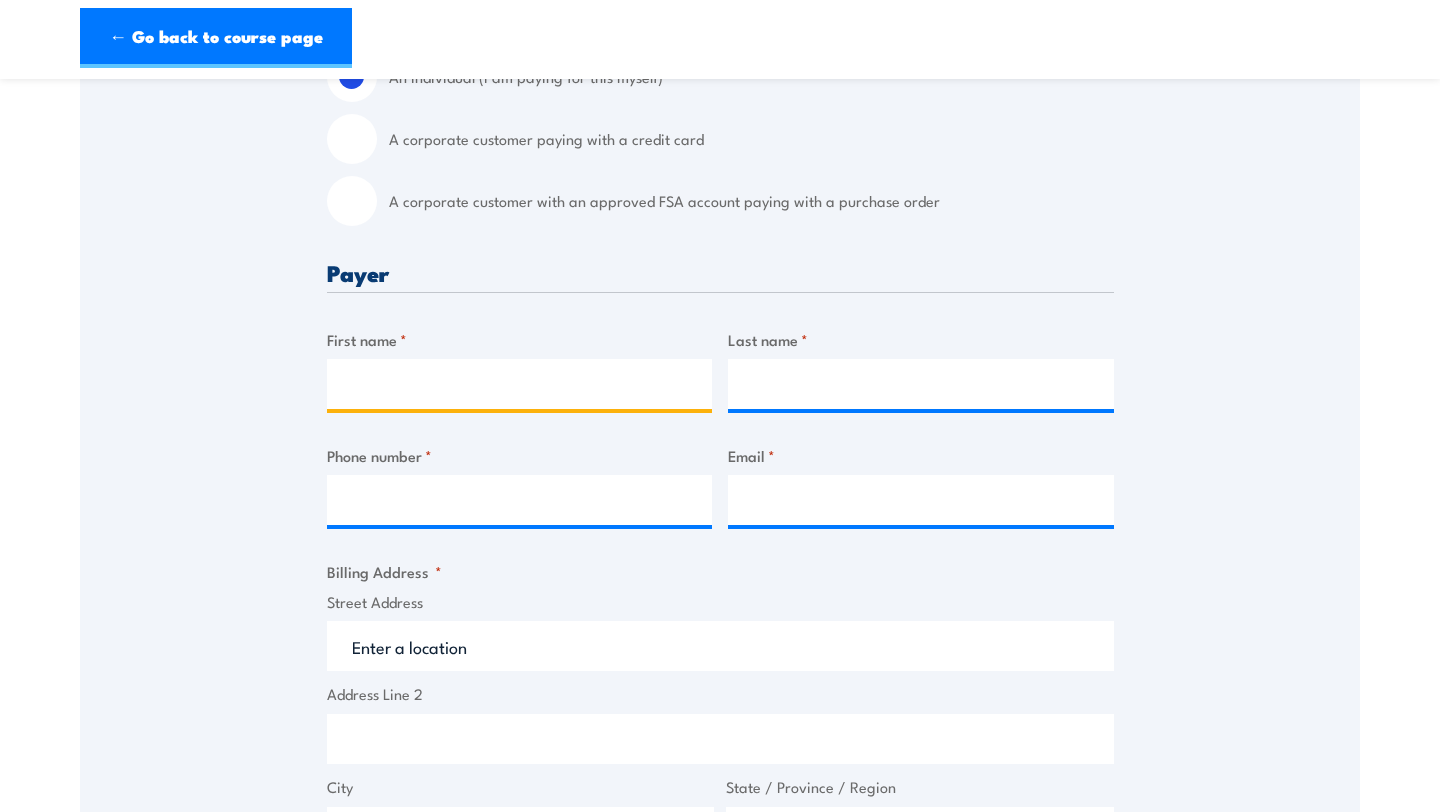click on "First name *" at bounding box center (520, 384) 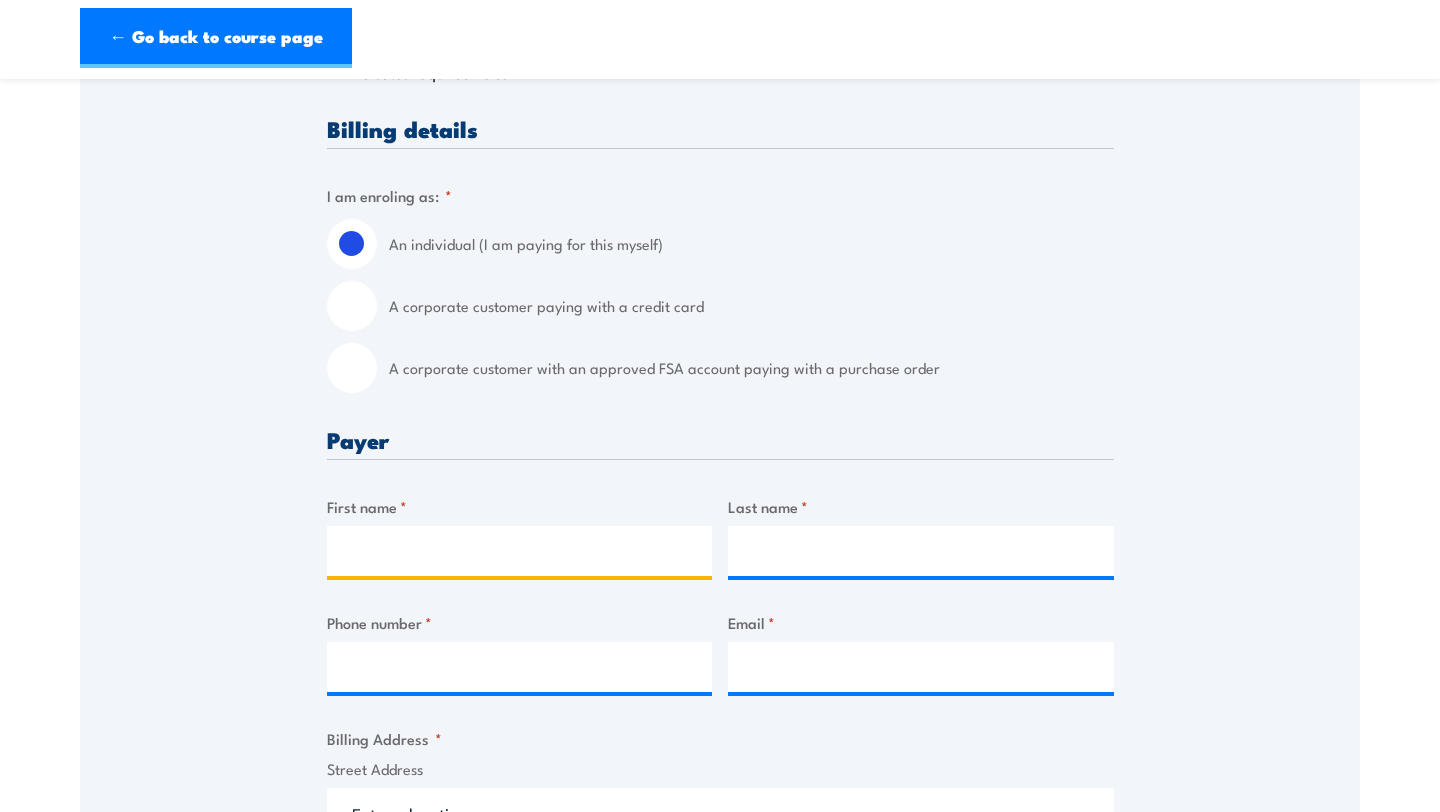 scroll, scrollTop: 443, scrollLeft: 0, axis: vertical 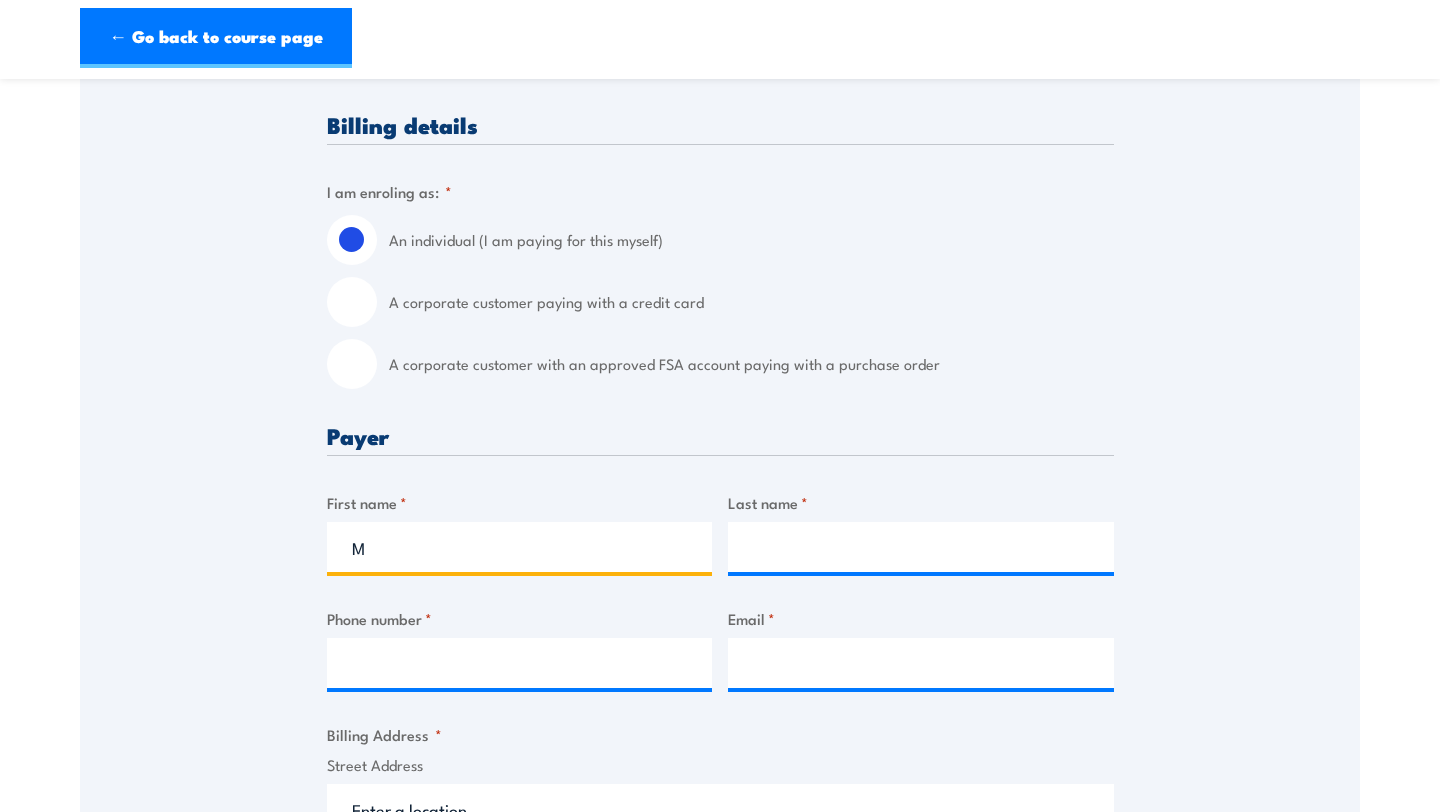 type on "[FIRST]" 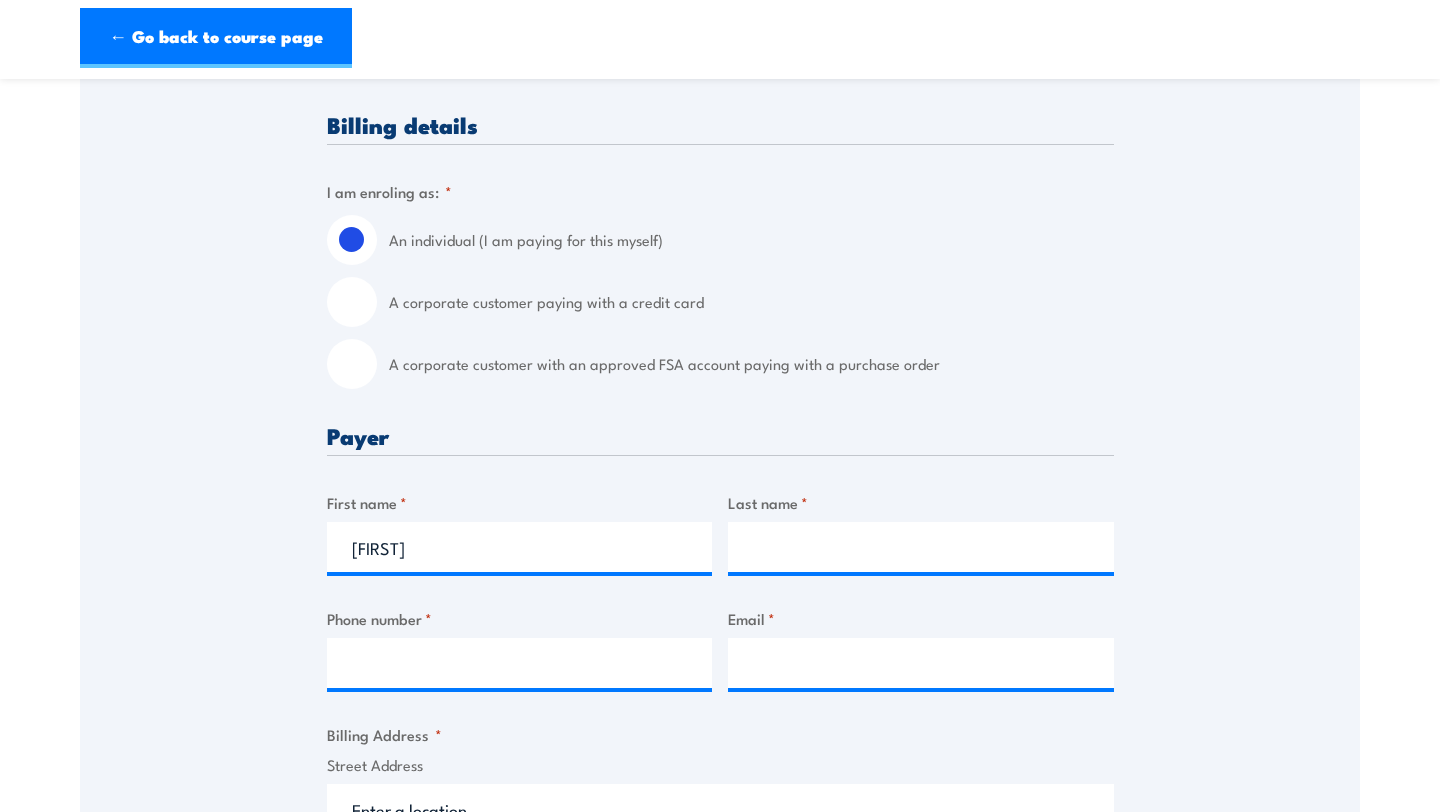 type on "[LAST]" 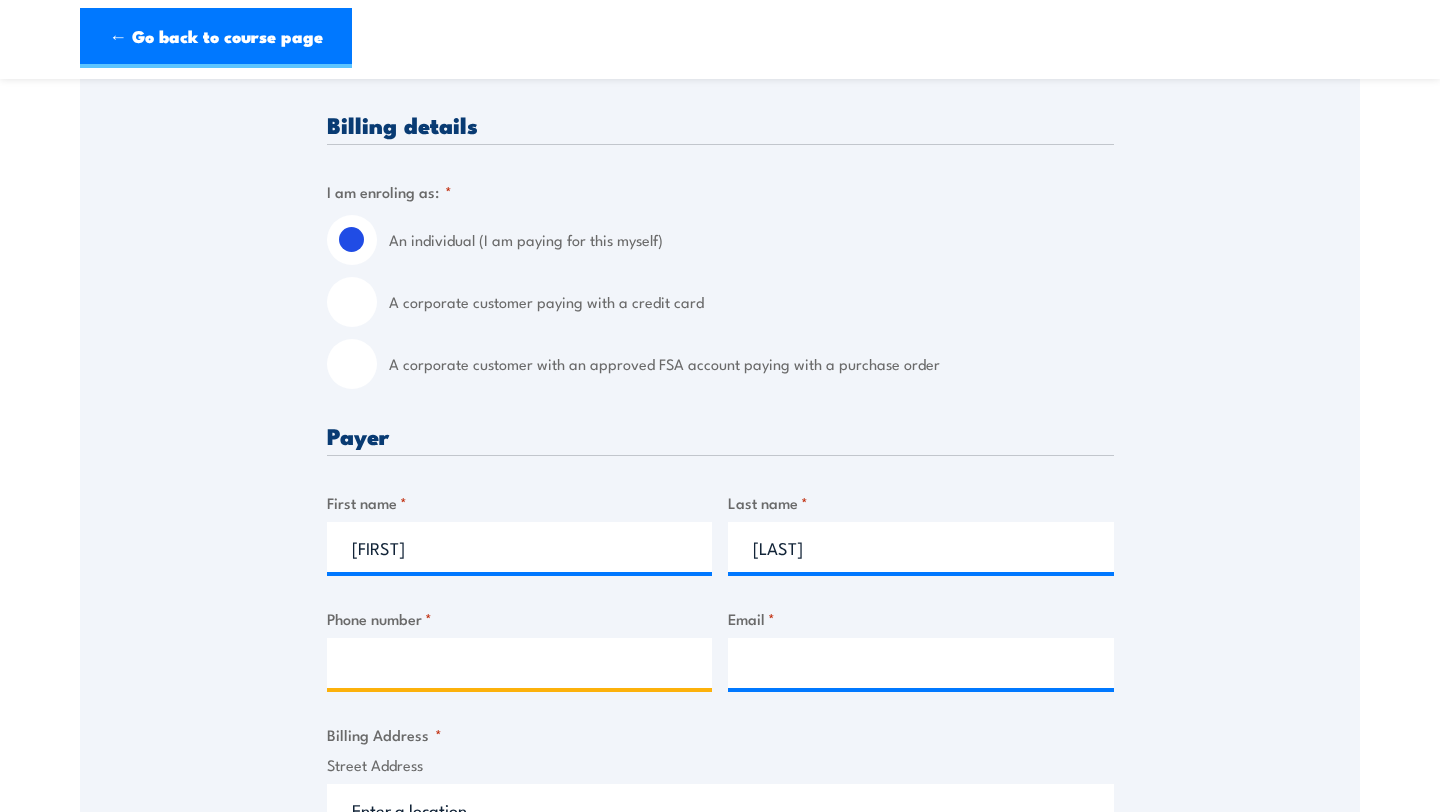 type on "[PHONE]" 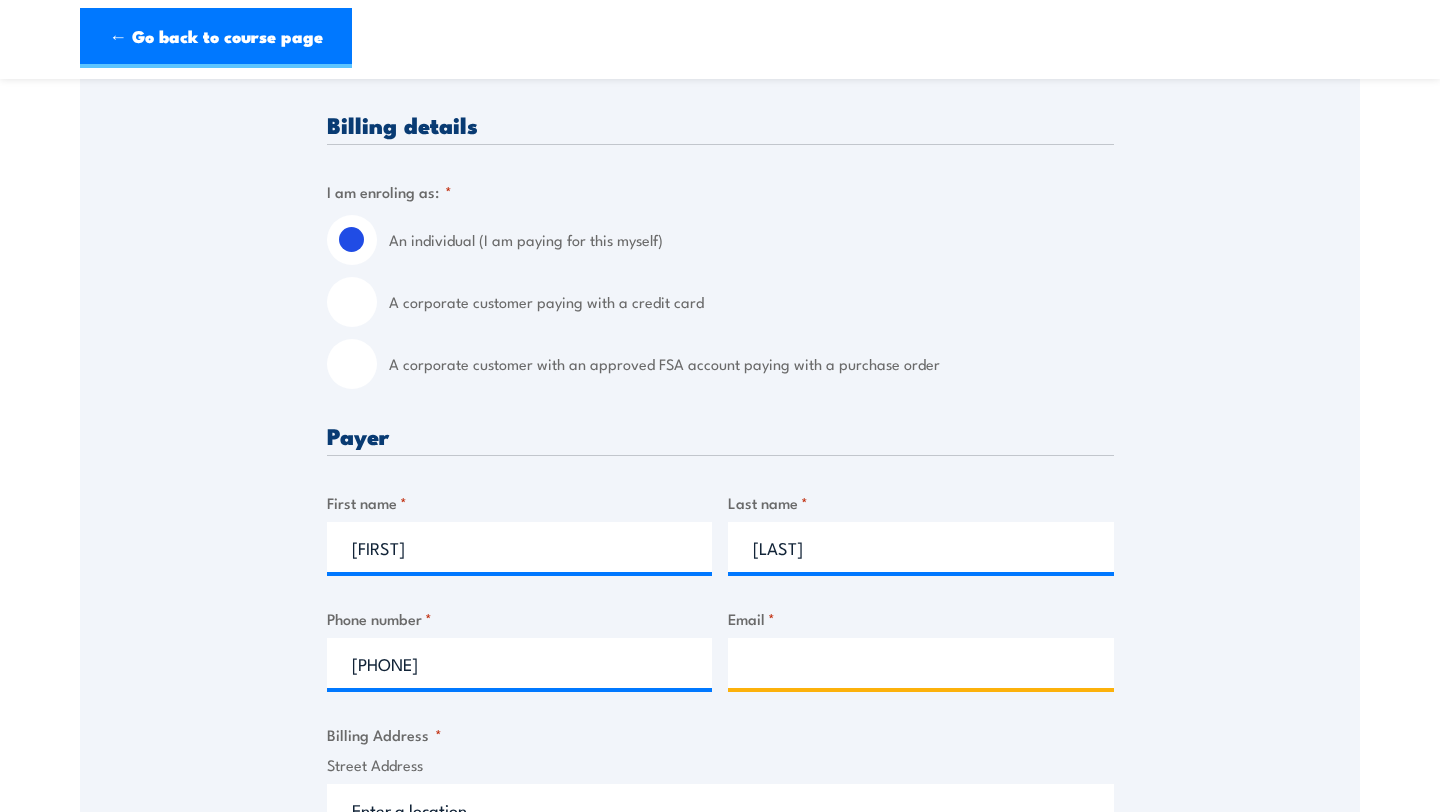 type on "[EMAIL]" 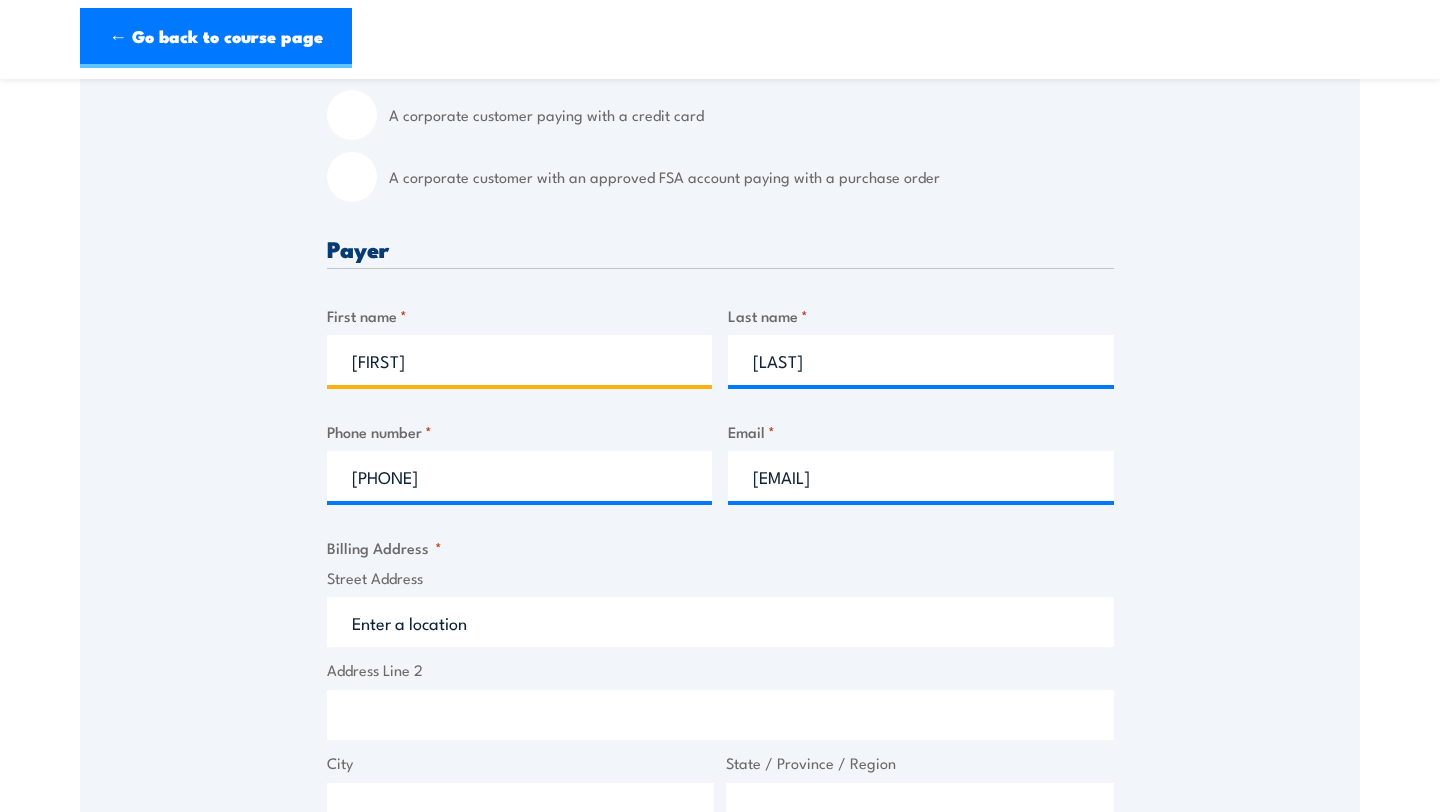 scroll, scrollTop: 662, scrollLeft: 0, axis: vertical 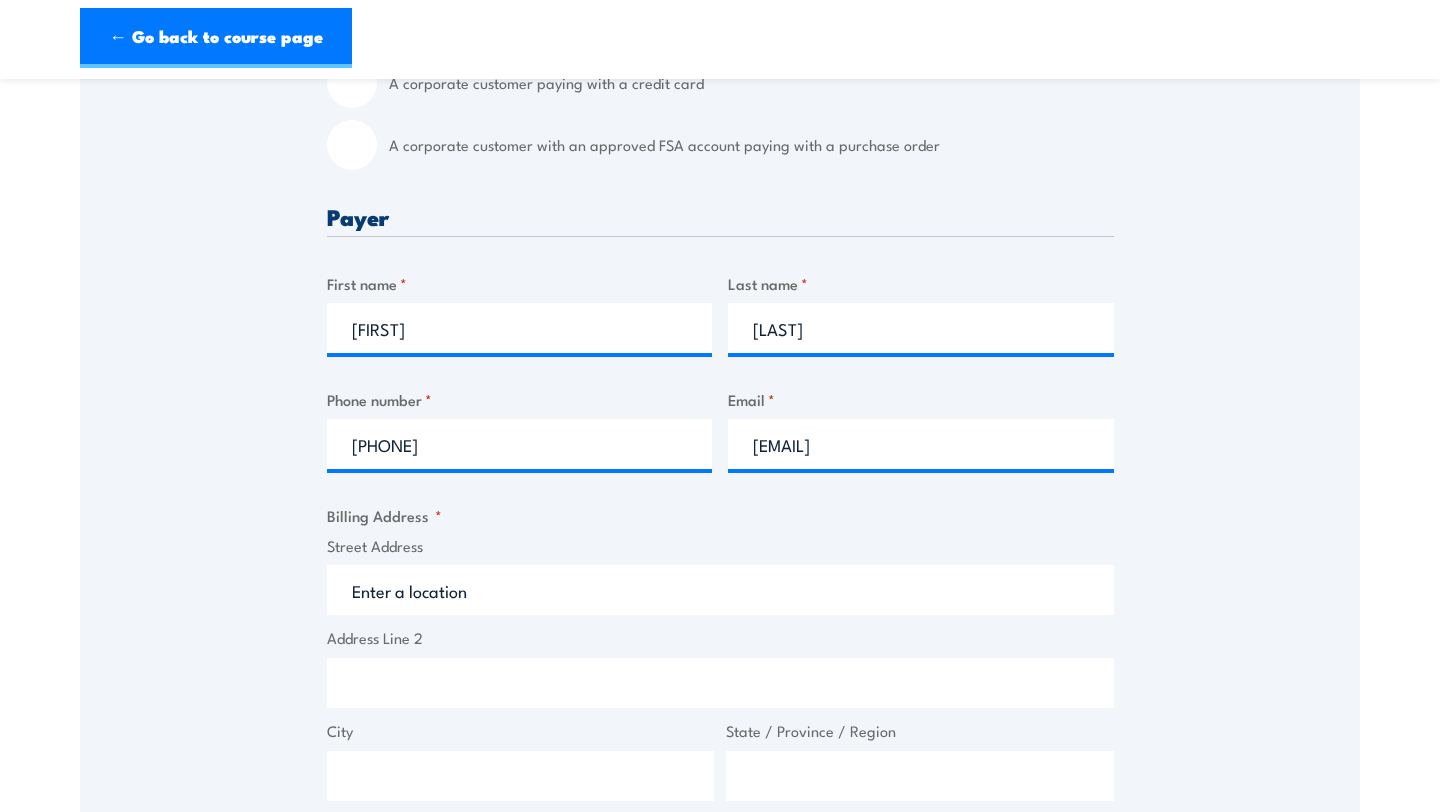 click on "Street Address" at bounding box center (720, 590) 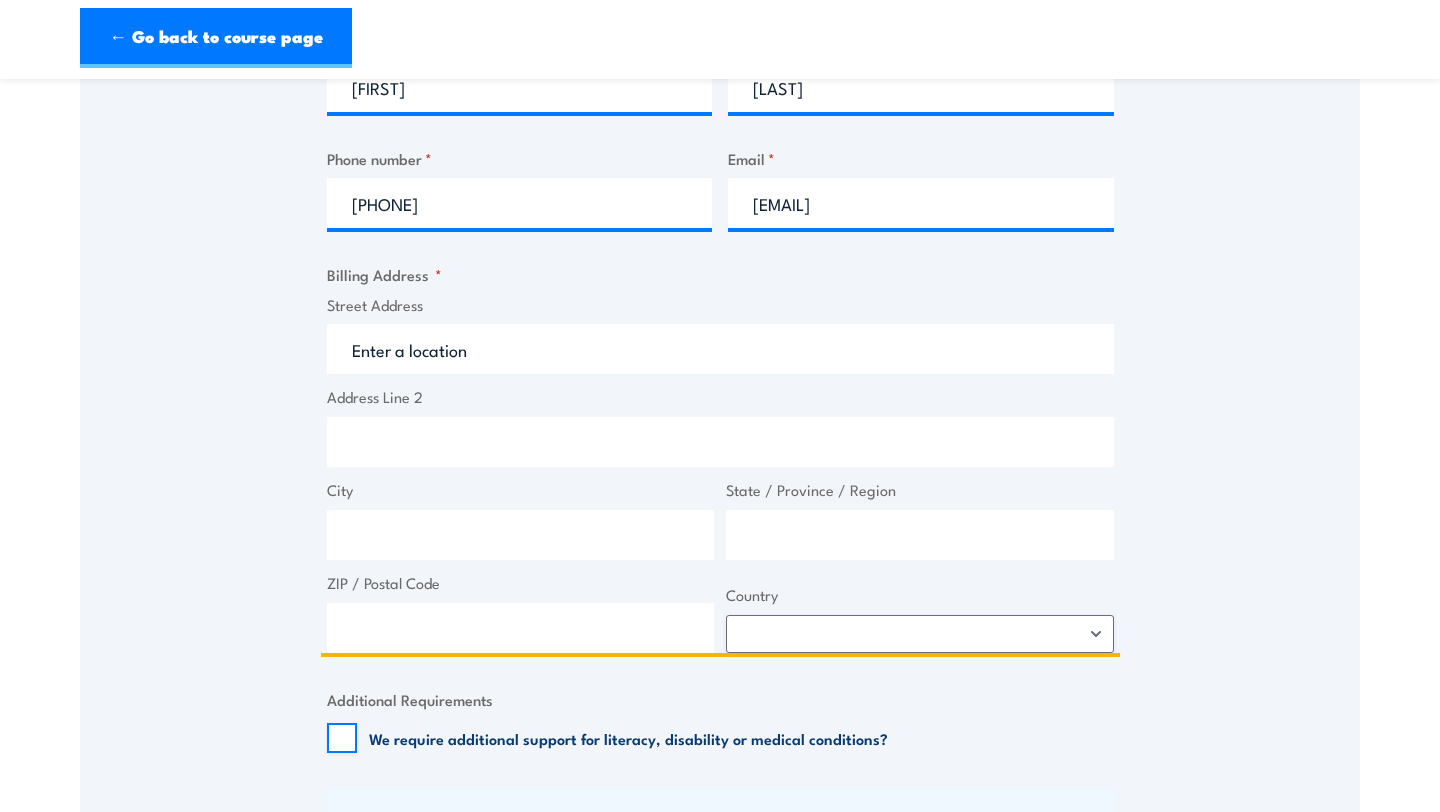 scroll, scrollTop: 960, scrollLeft: 0, axis: vertical 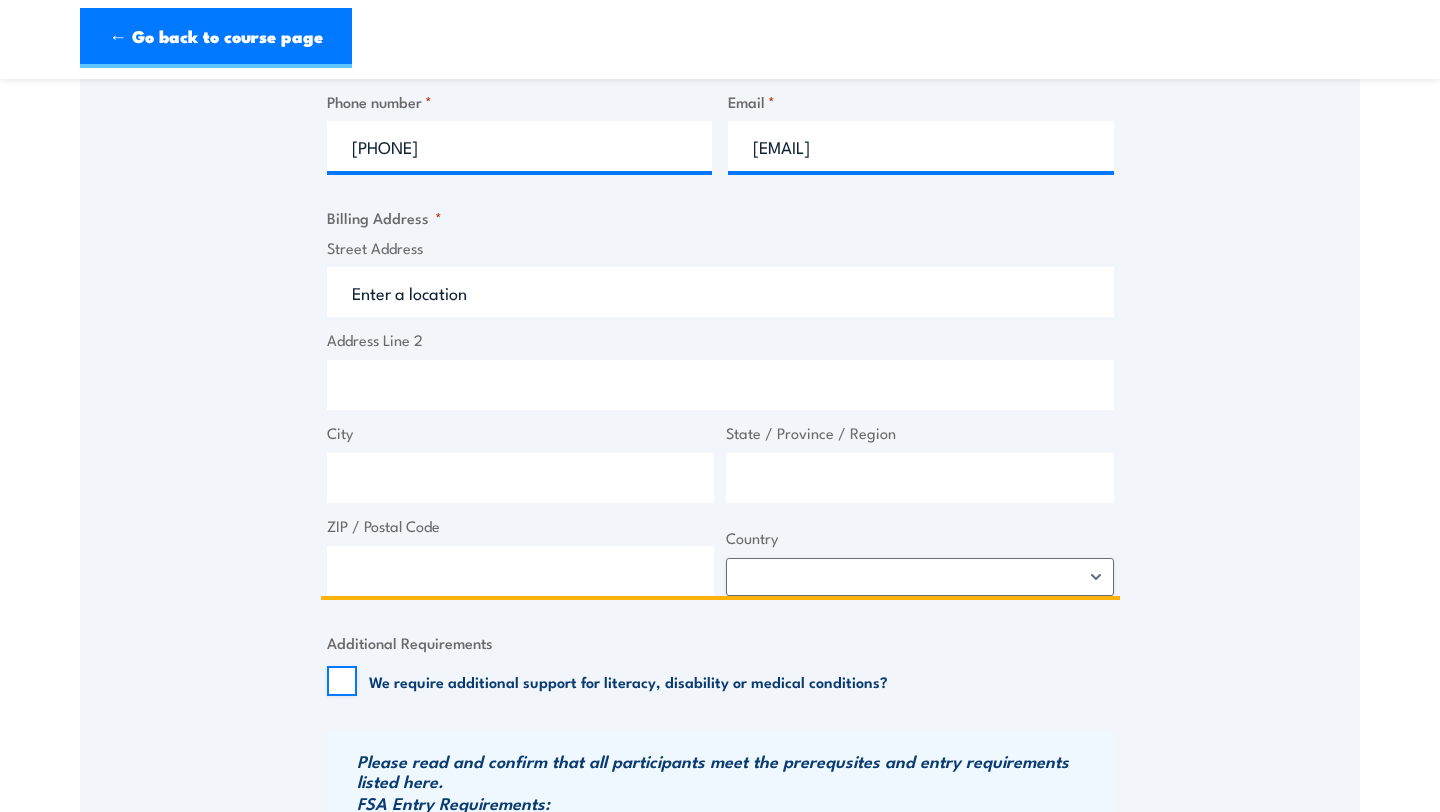 click on "Street Address" at bounding box center [720, 292] 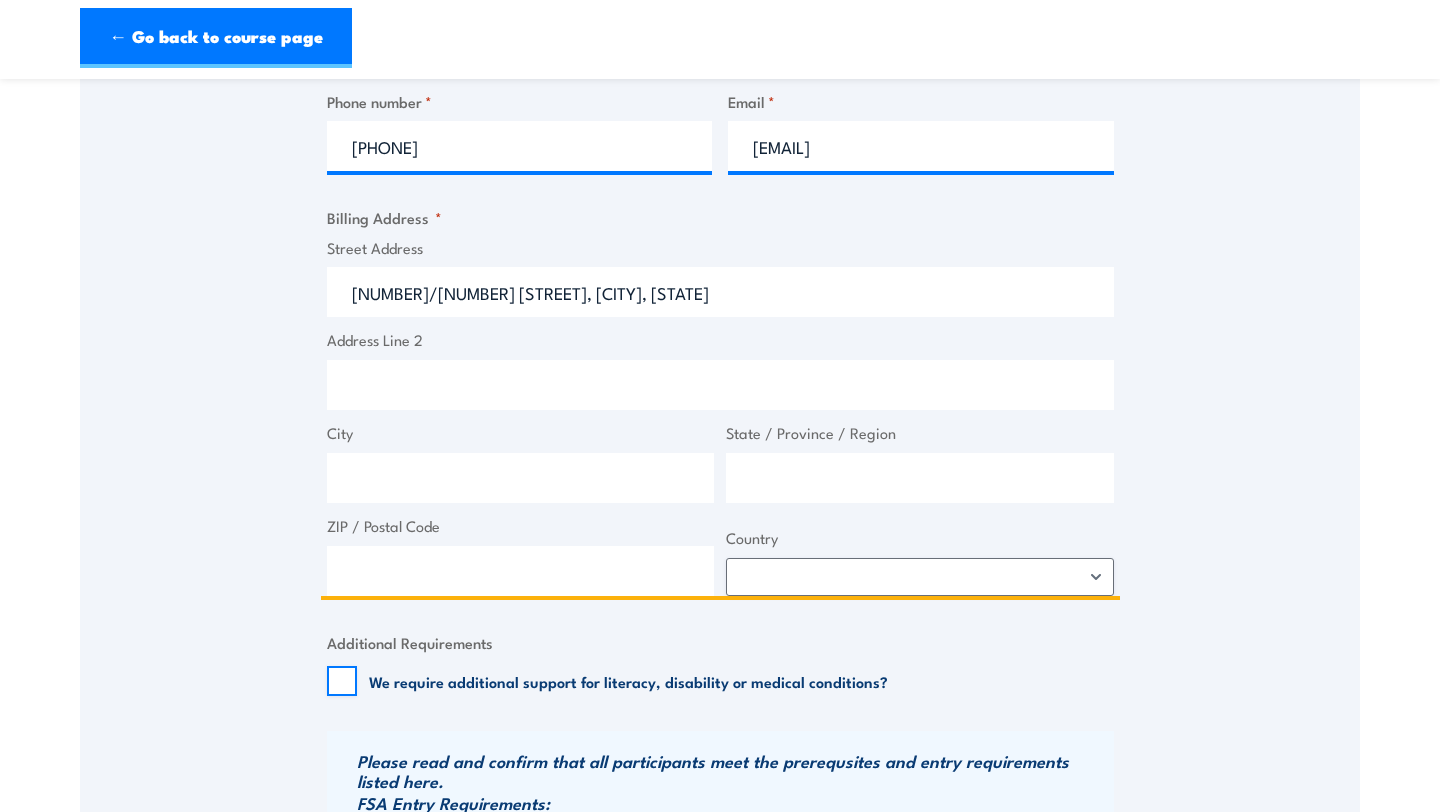 type on "[NUMBER]/[NUMBER] [STREET], [CITY], [STATE]" 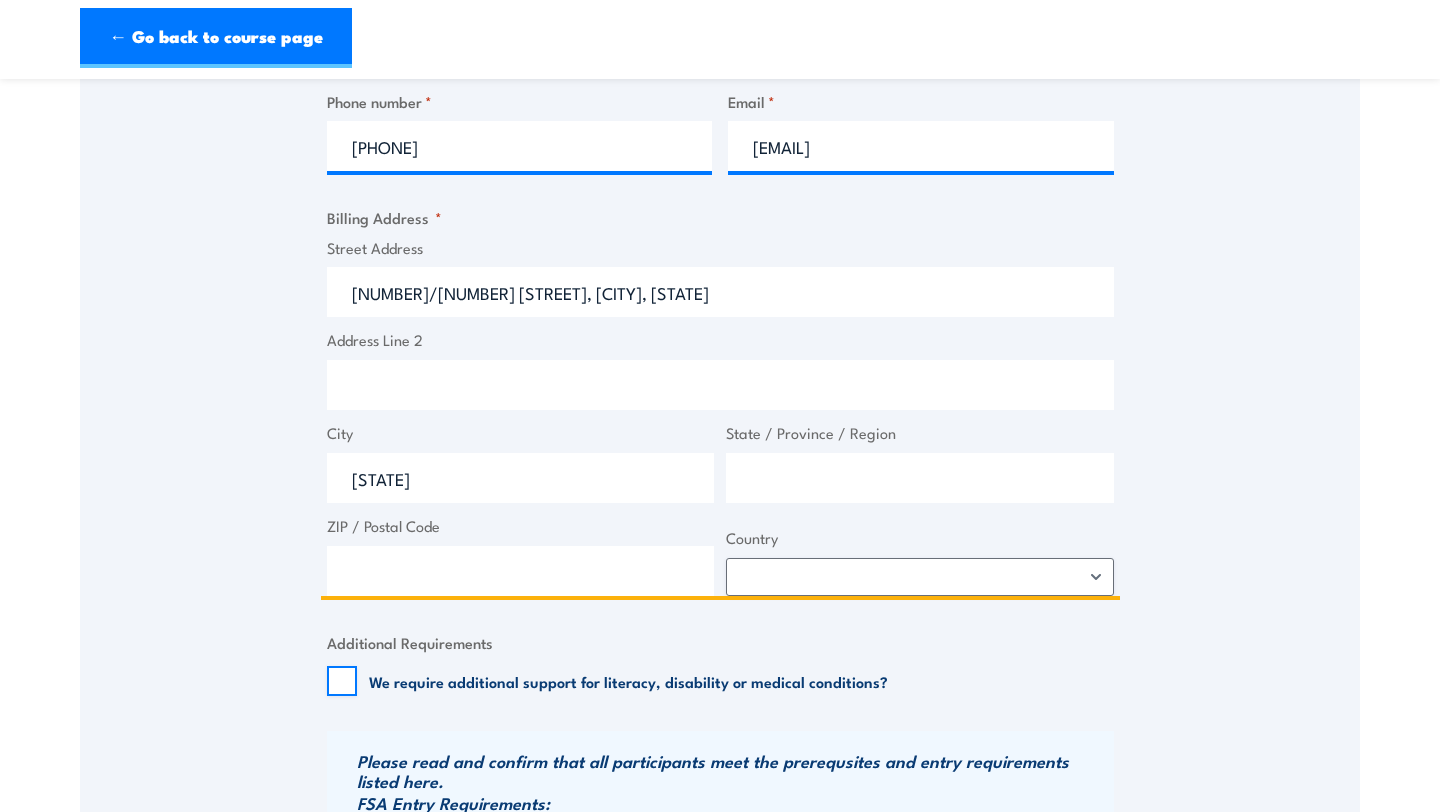 type on "a" 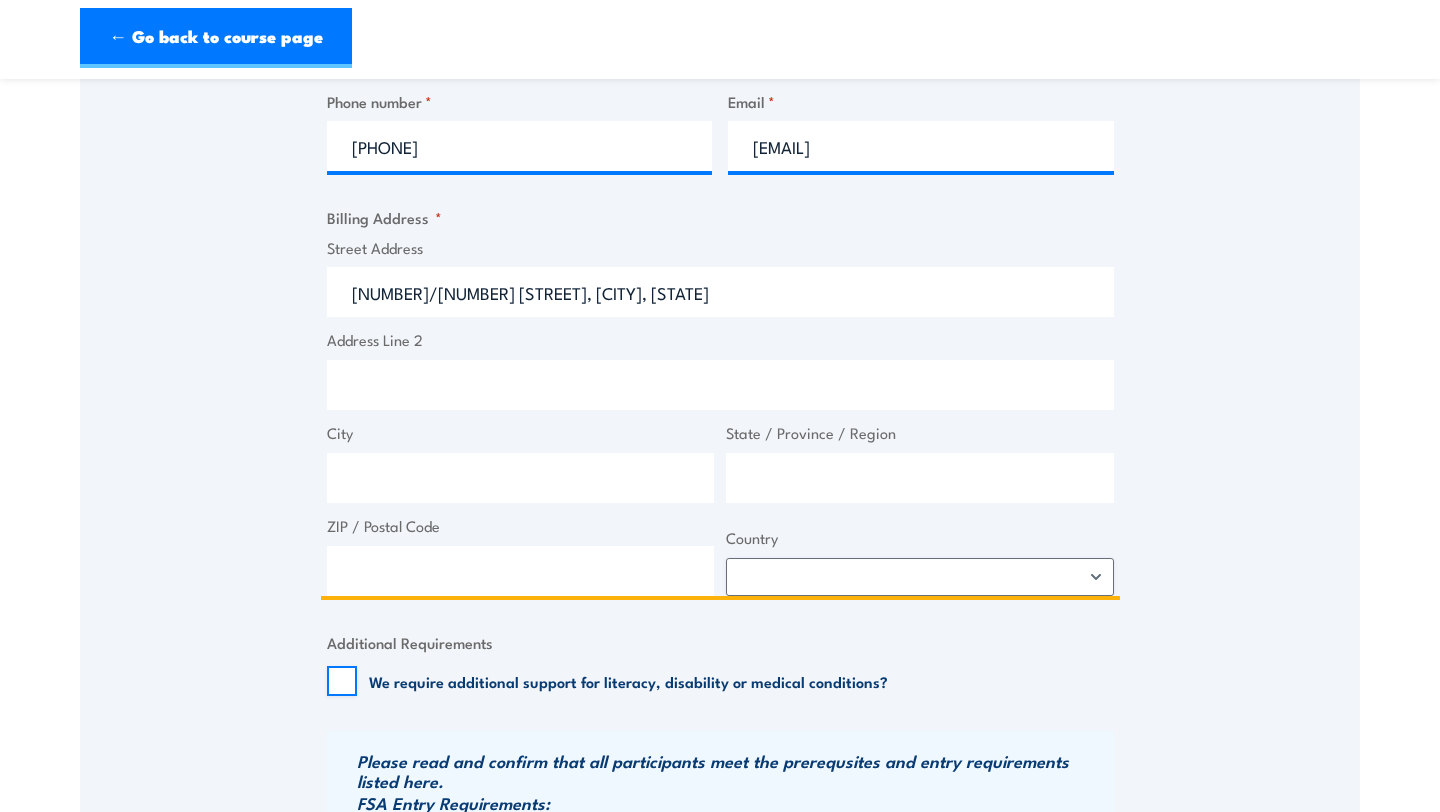 type on "a" 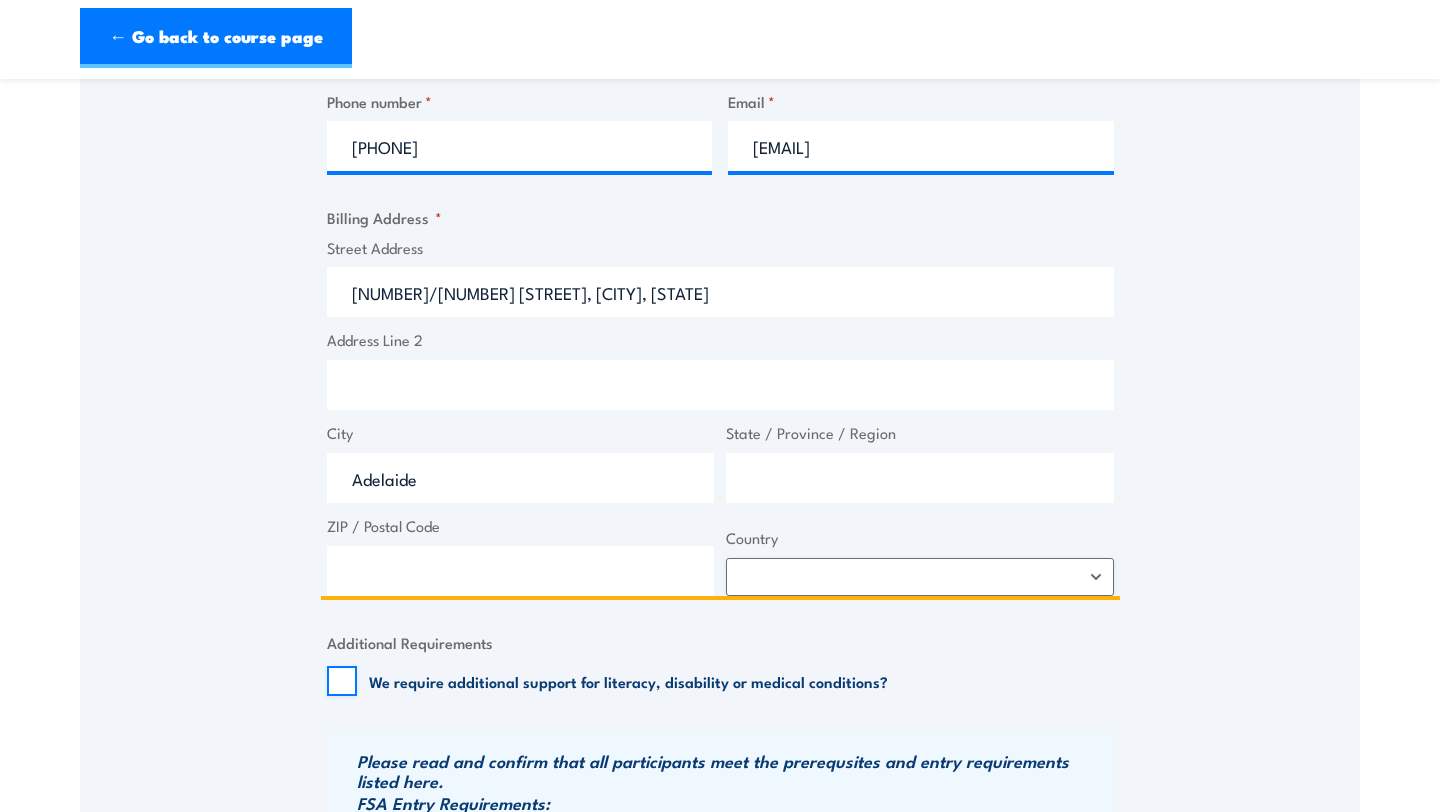 type on "Adelaide" 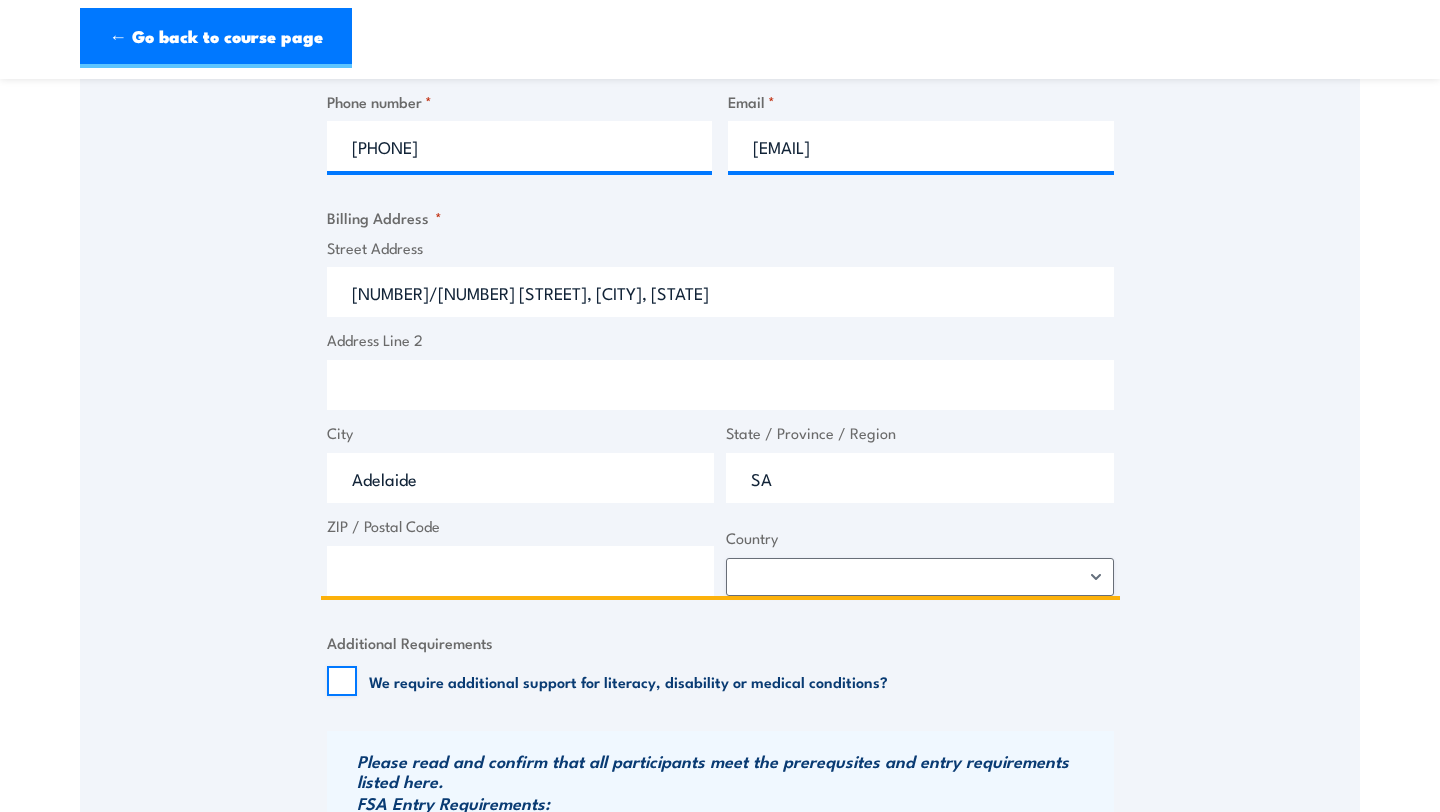 type on "SA" 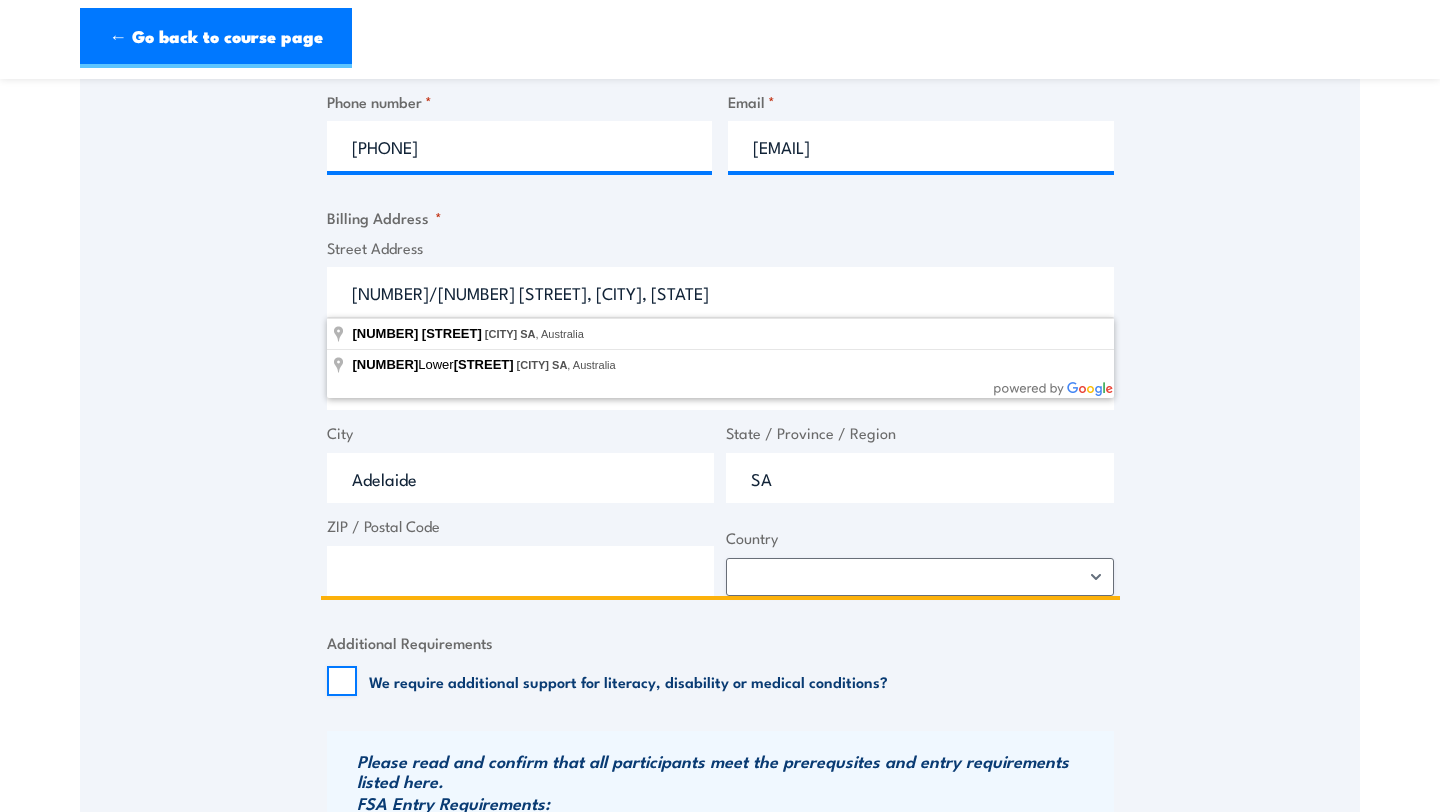 drag, startPoint x: 665, startPoint y: 301, endPoint x: 245, endPoint y: 296, distance: 420.02975 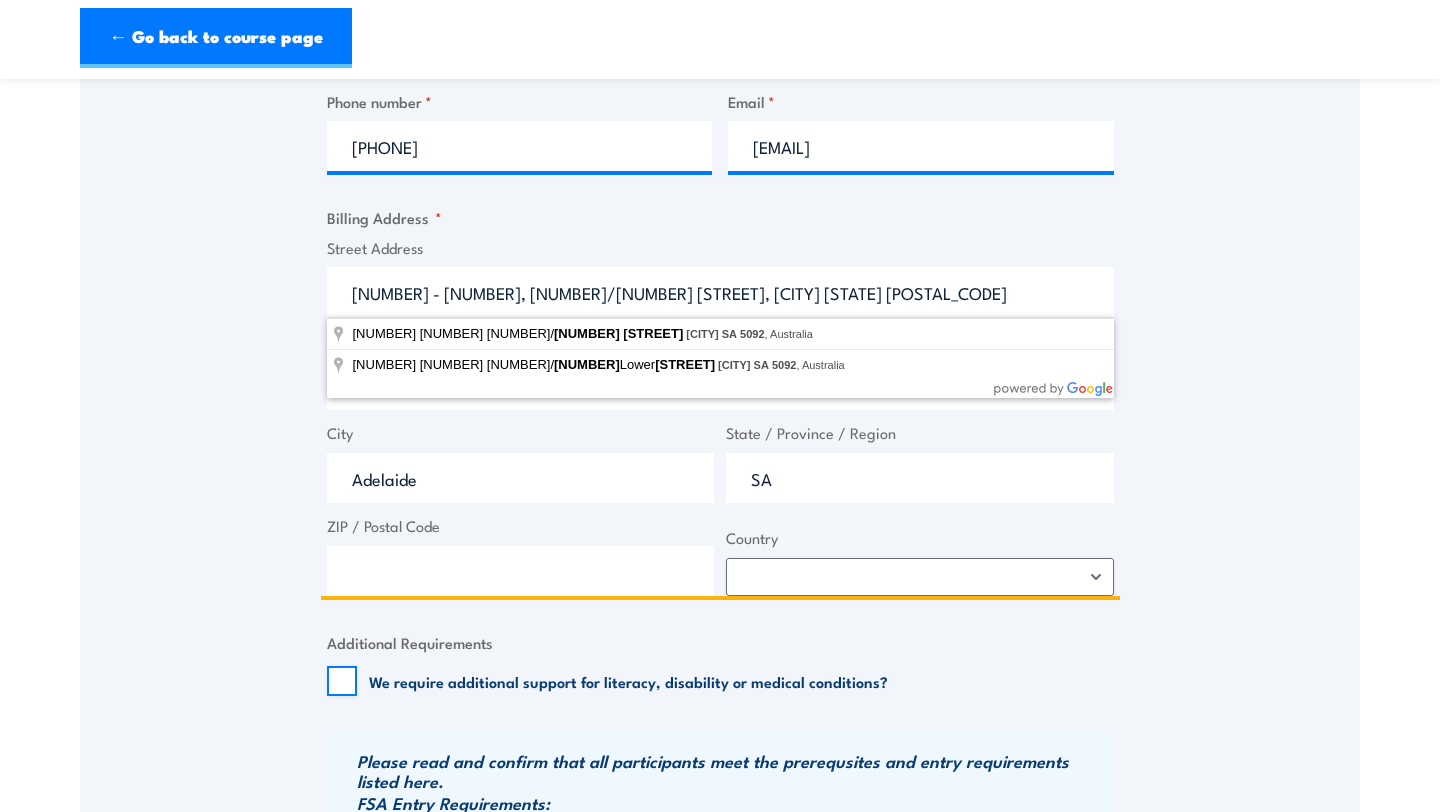 drag, startPoint x: 692, startPoint y: 289, endPoint x: 759, endPoint y: 289, distance: 67 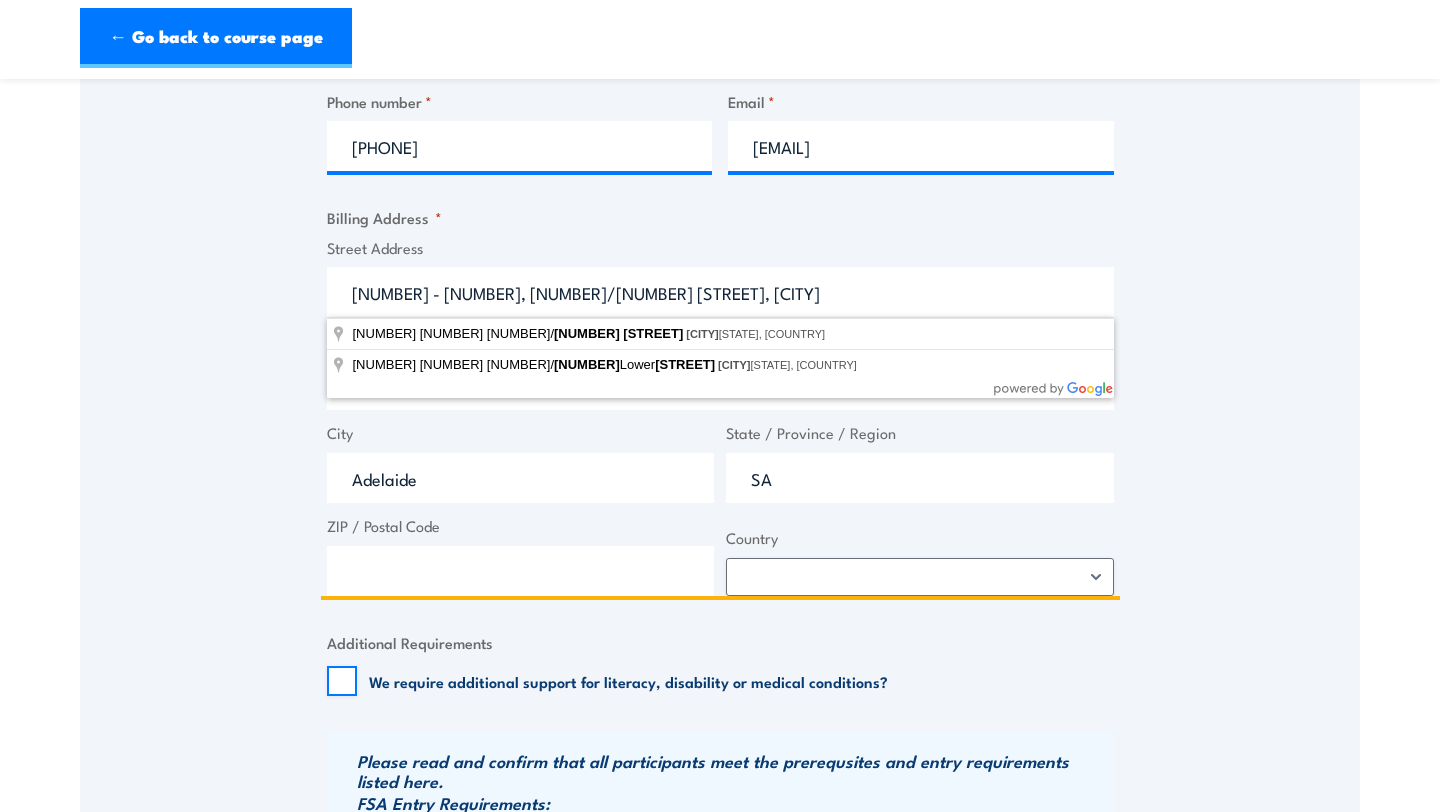 type on "[NUMBER] - [NUMBER], [NUMBER]/[NUMBER] [STREET], [CITY]" 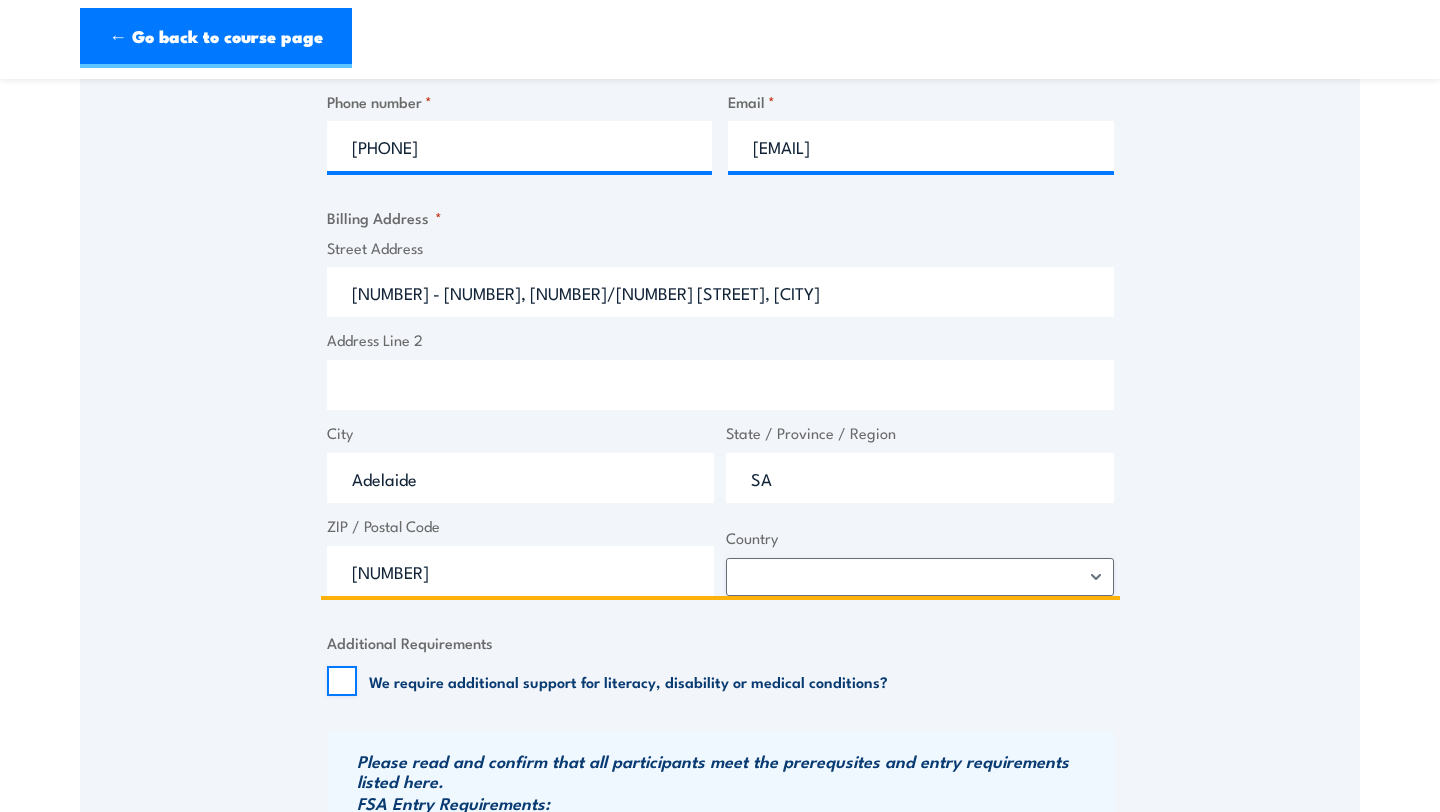 type on "0" 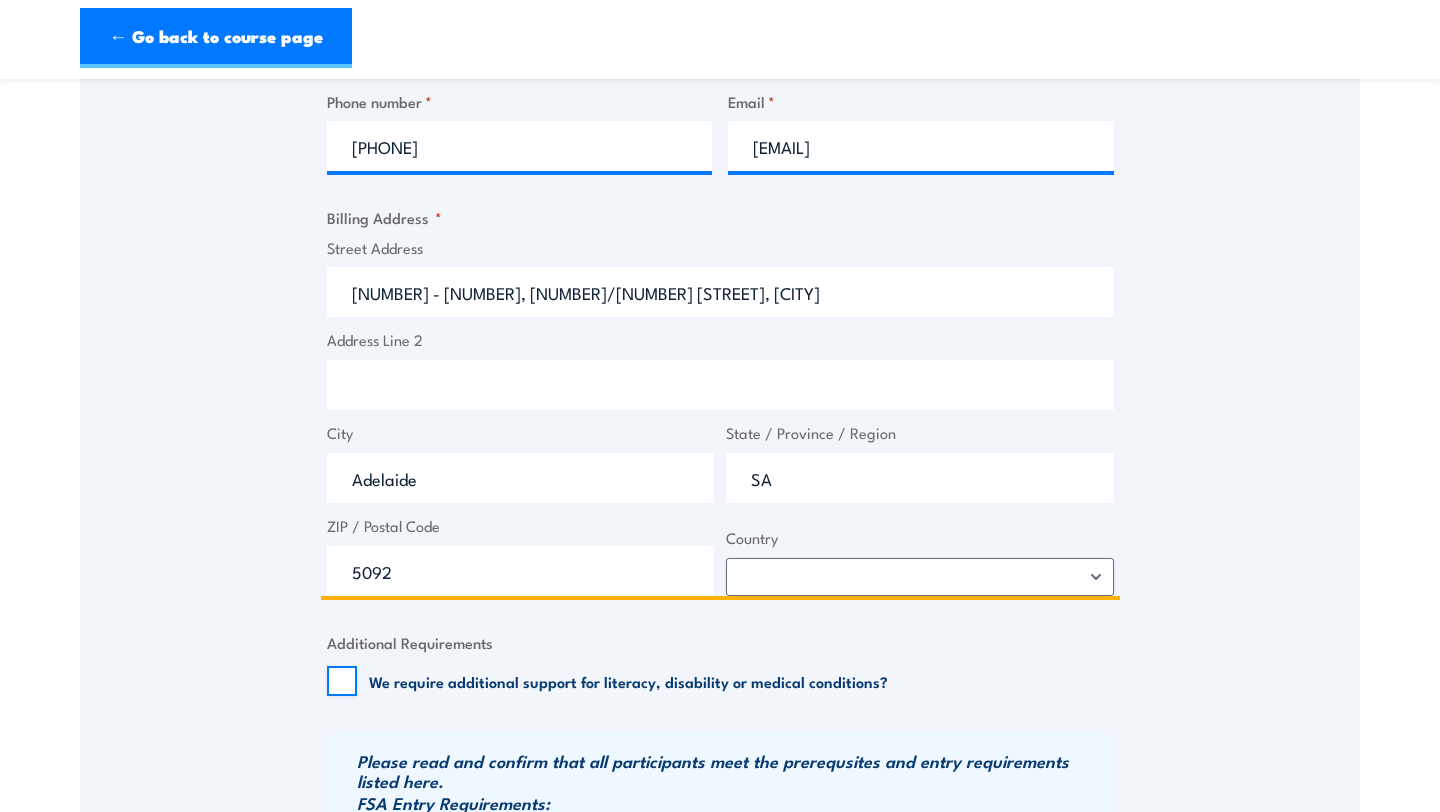 type on "5092" 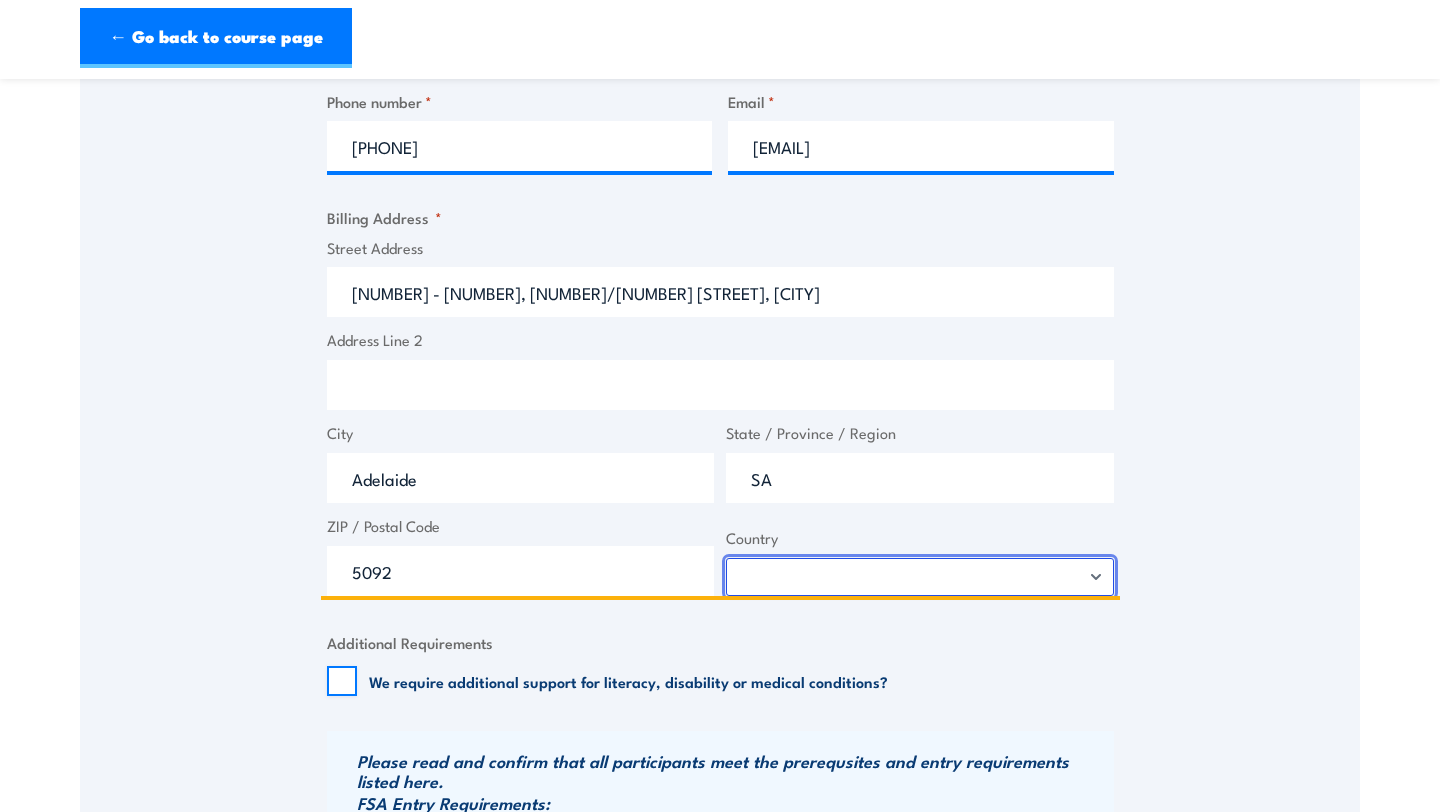 click on "Afghanistan Albania Algeria American Samoa Andorra Angola Anguilla Antarctica Antigua and Barbuda Argentina Armenia Aruba Australia Austria Azerbaijan Bahamas Bahrain Bangladesh Barbados Belarus Belgium Belize Benin Bermuda Bhutan Bolivia Bonaire, Sint Eustatius and Saba Bosnia and Herzegovina Botswana Bouvet Island Brazil British Indian Ocean Territory Brunei Darussalam Bulgaria Burkina Faso Burundi Cabo Verde Cambodia Cameroon Canada Cayman Islands Central African Republic Chad Chile China Christmas Island Cocos Islands Colombia Comoros Congo Congo, Democratic Republic of the Cook Islands Costa Rica Croatia Cuba Curaçao Cyprus Czechia Côte d'Ivoire Denmark Djibouti Dominica Dominican Republic Ecuador Egypt El Salvador Equatorial Guinea Eritrea Estonia Eswatini Ethiopia Falkland Islands Faroe Islands Fiji Finland France French Guiana French Polynesia French Southern Territories Gabon Gambia Georgia Germany Ghana Gibraltar Greece Greenland Grenada Guadeloupe Guam Guatemala Guernsey Guinea Guinea-Bissau Iran" at bounding box center (920, 577) 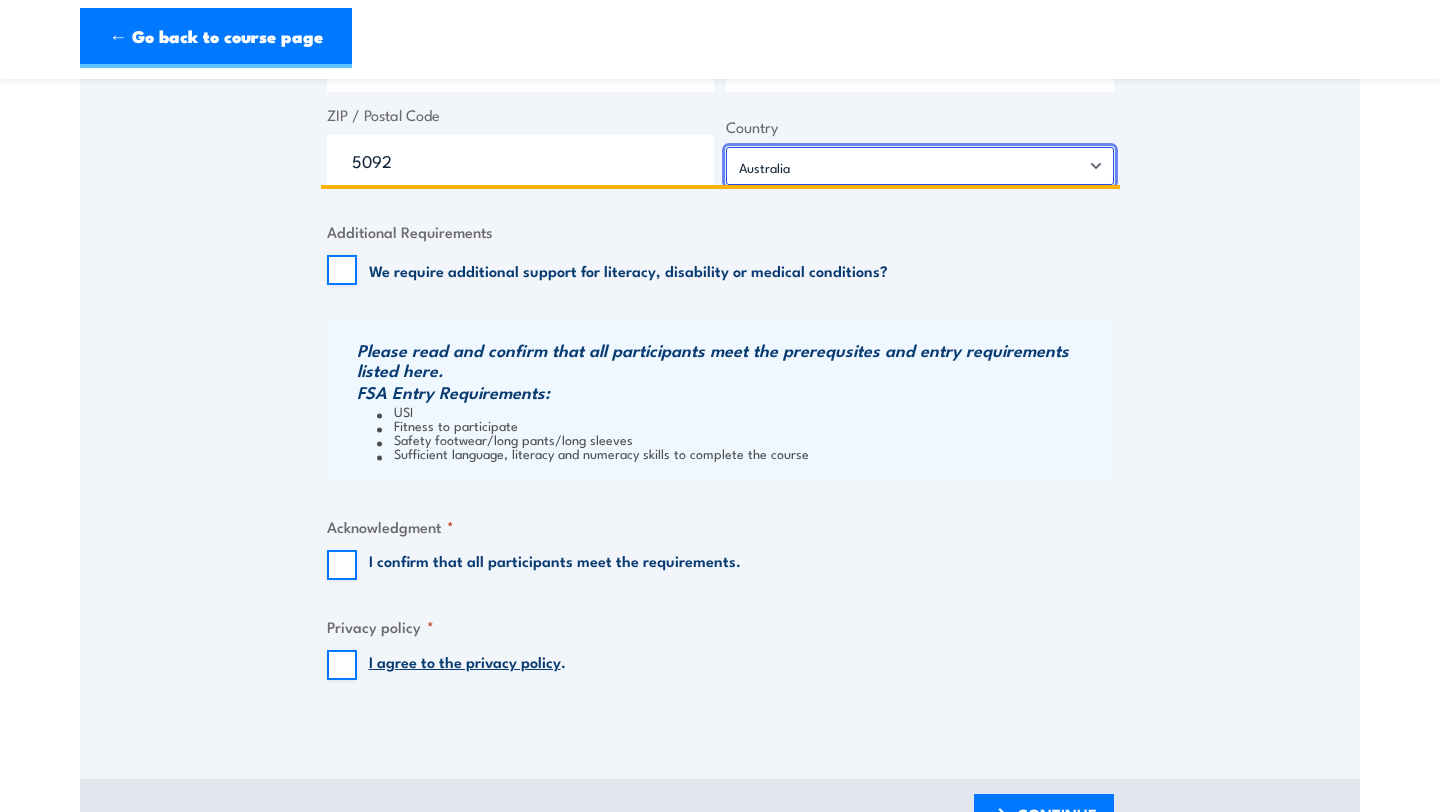 scroll, scrollTop: 1376, scrollLeft: 0, axis: vertical 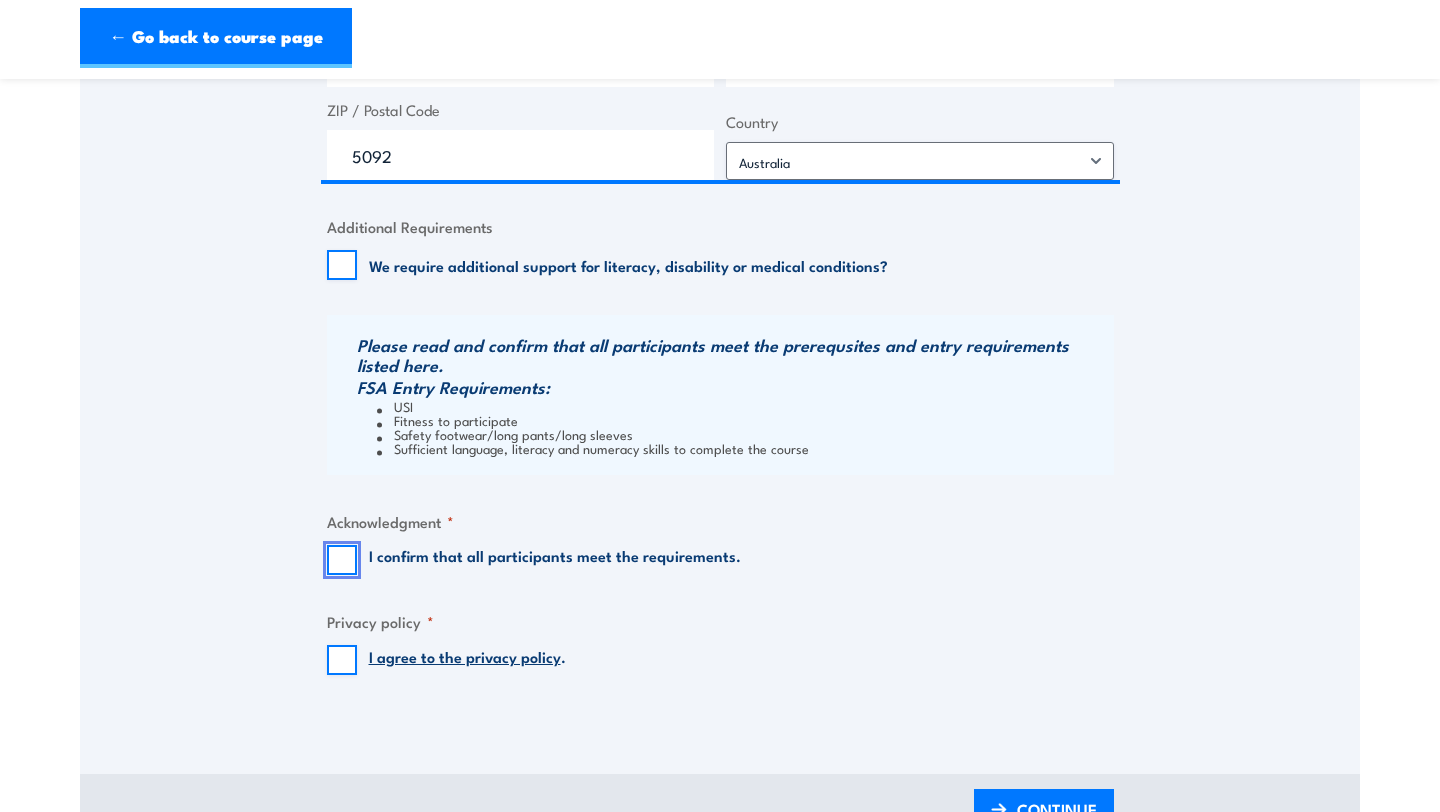 click on "I confirm that all participants meet the requirements." at bounding box center [342, 560] 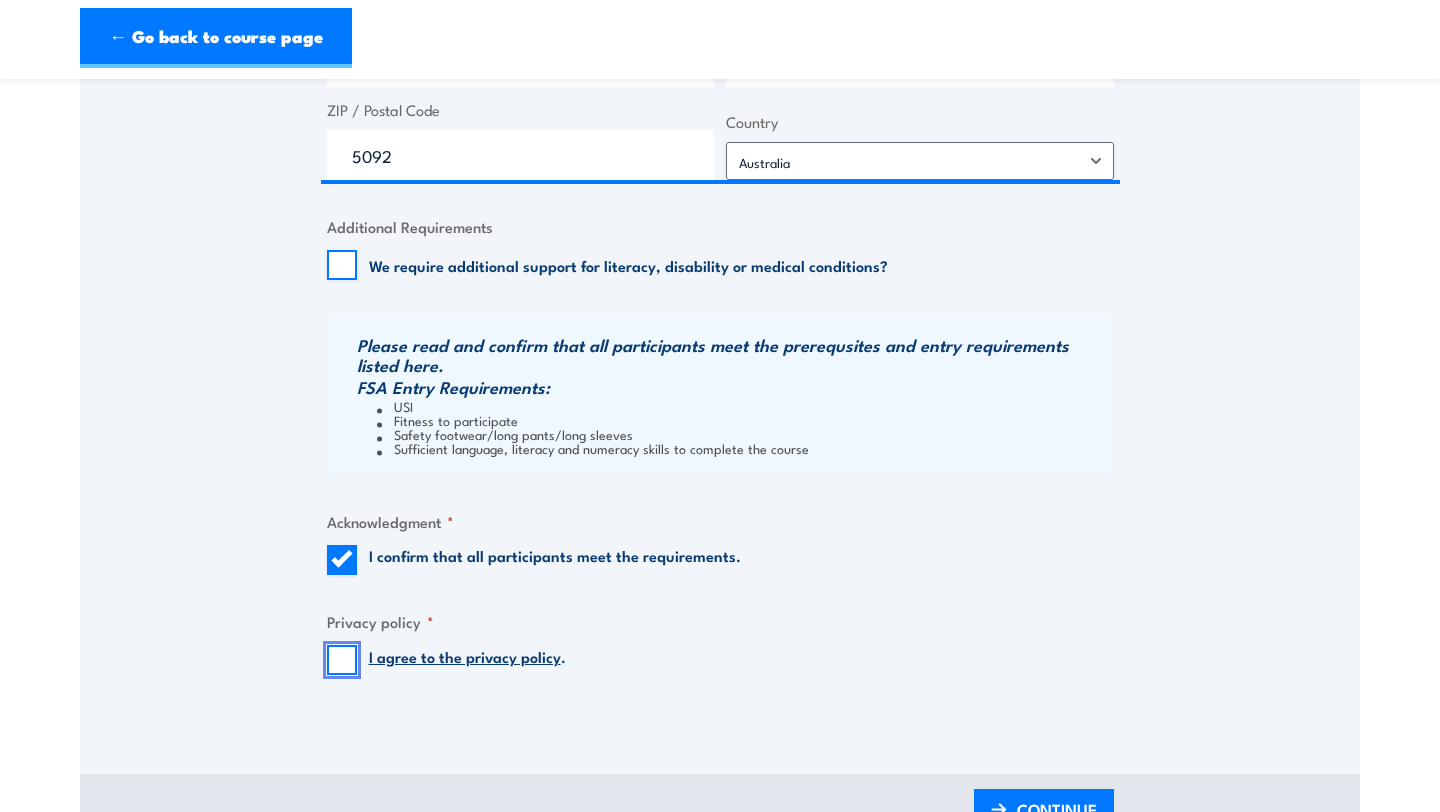click on "I agree to the privacy policy ." at bounding box center (342, 660) 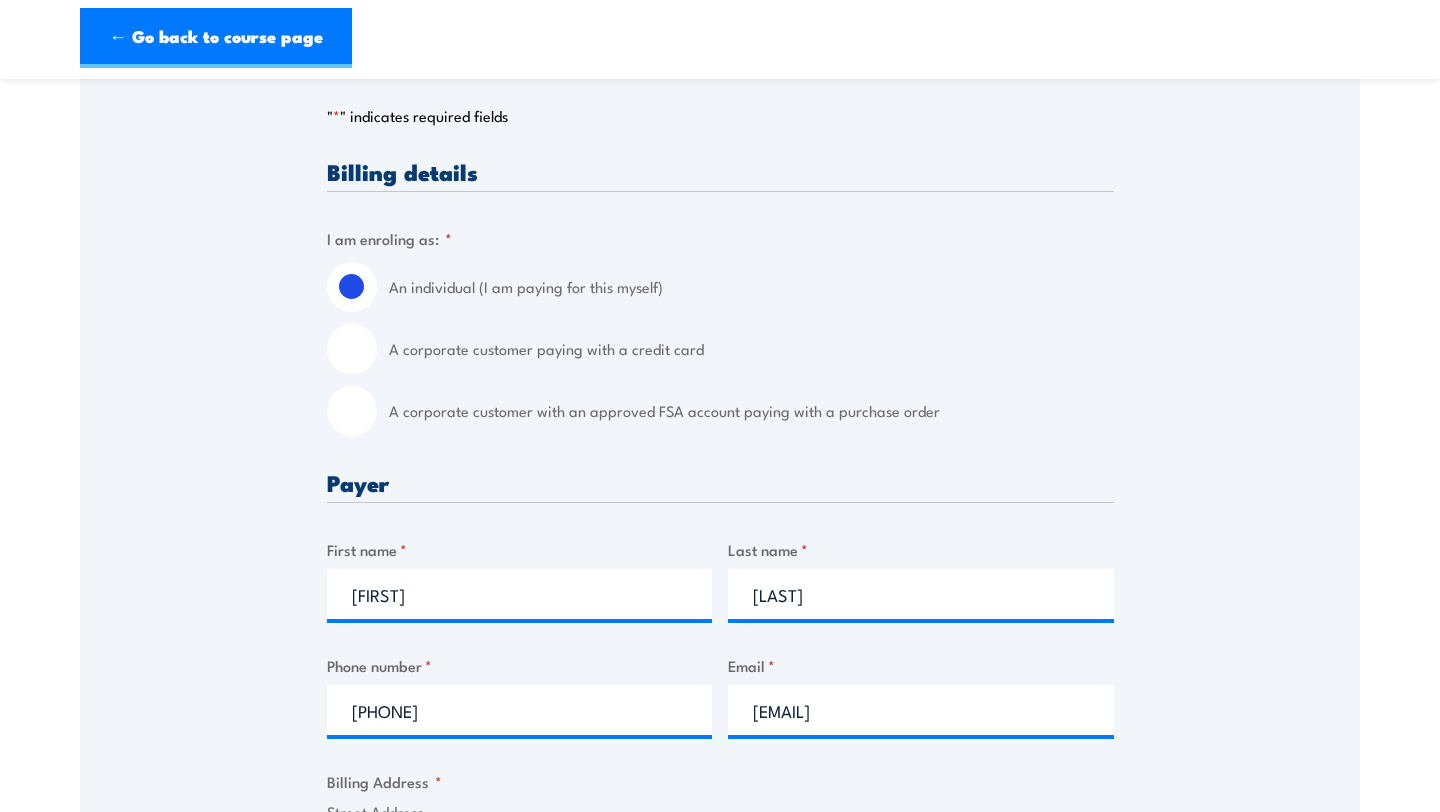 scroll, scrollTop: 619, scrollLeft: 0, axis: vertical 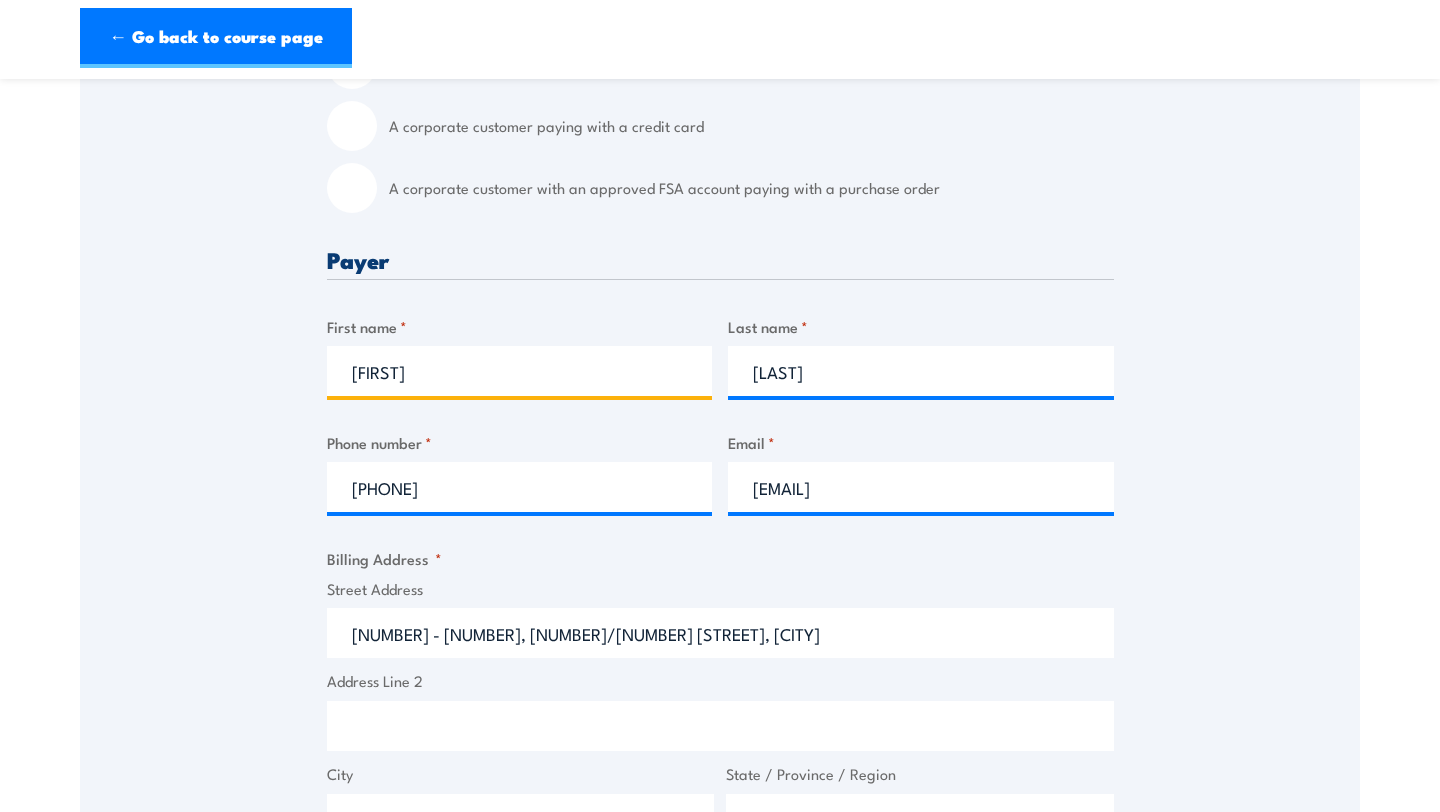 click on "[FIRST]" at bounding box center [520, 371] 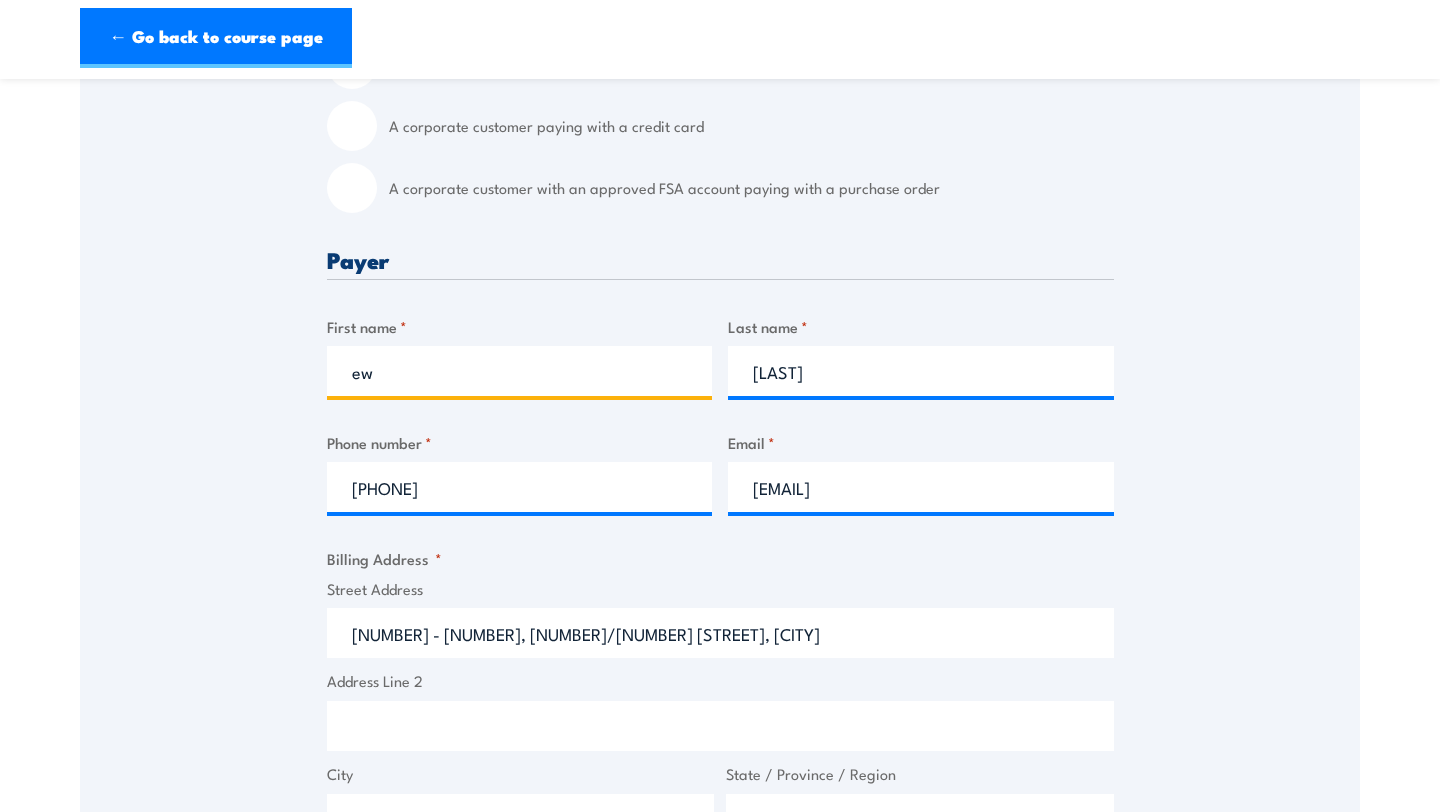 type on "e" 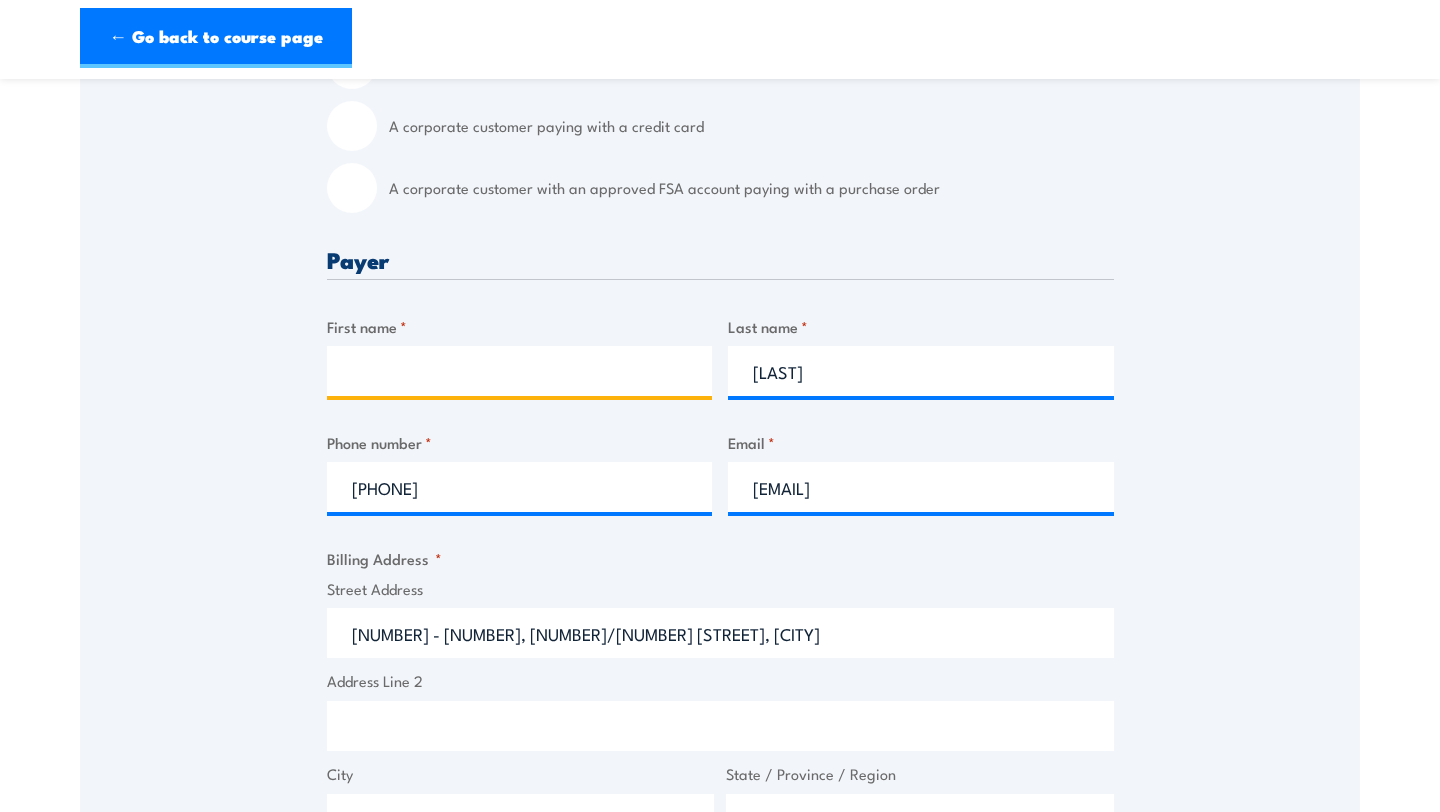 type on "e" 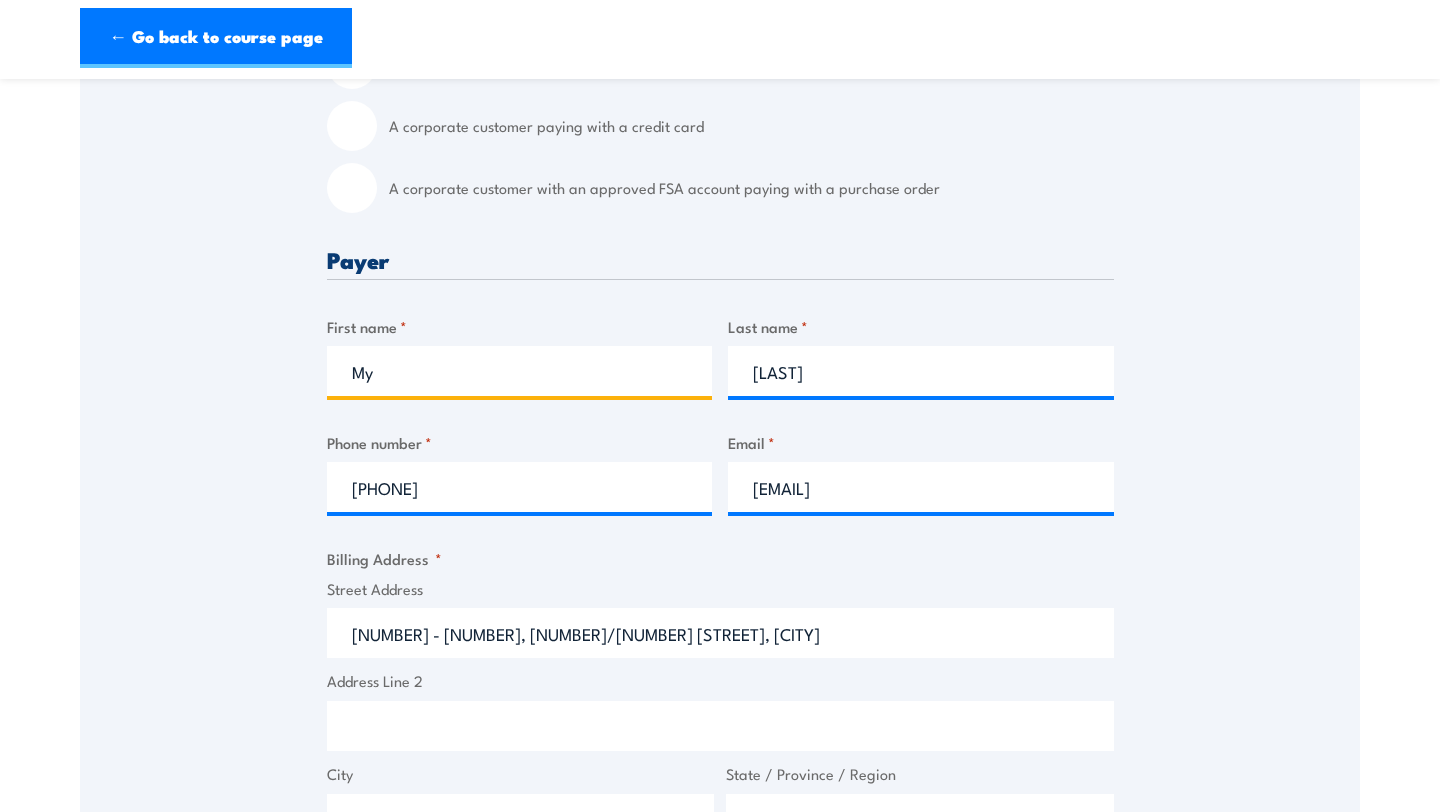 type on "[FIRST]" 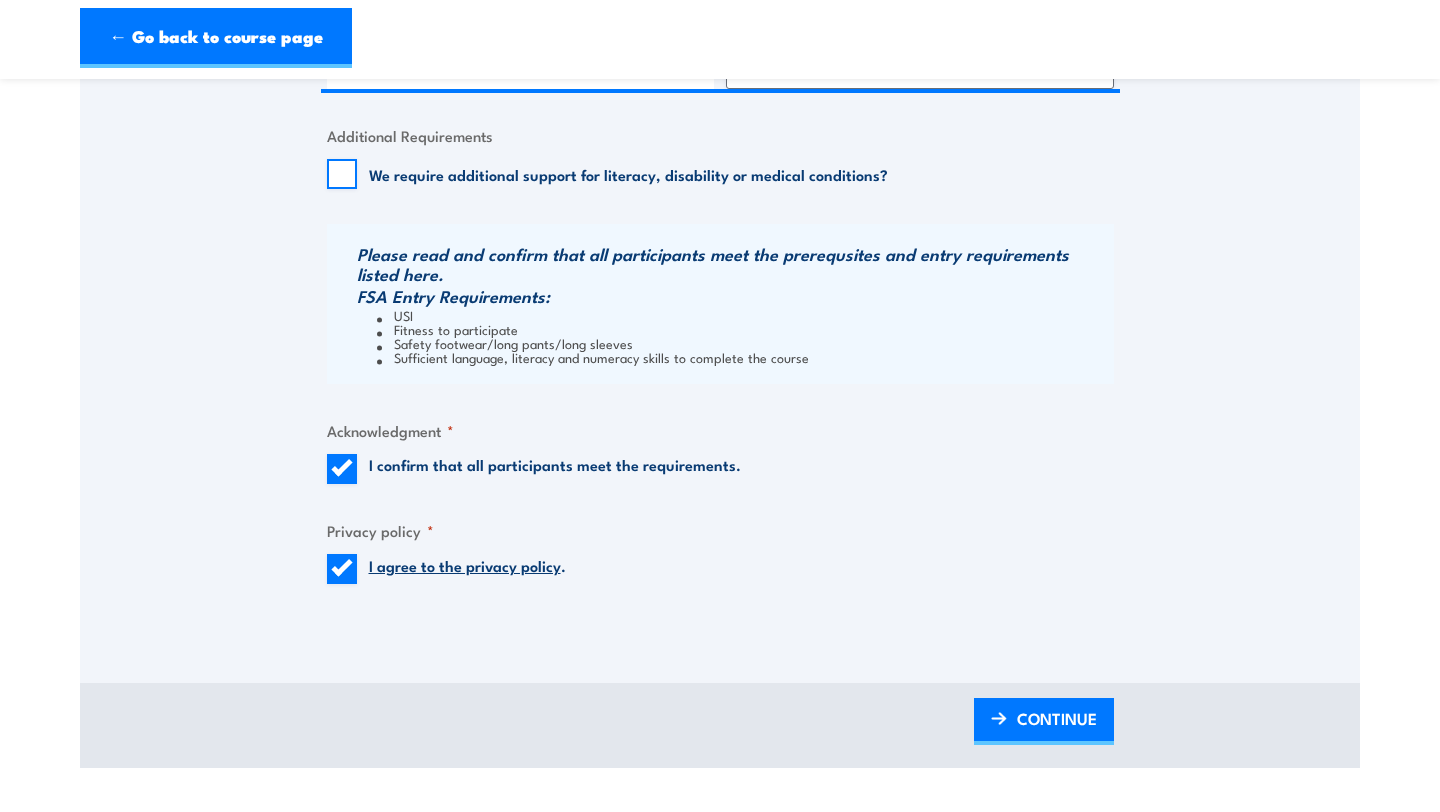 scroll, scrollTop: 1487, scrollLeft: 0, axis: vertical 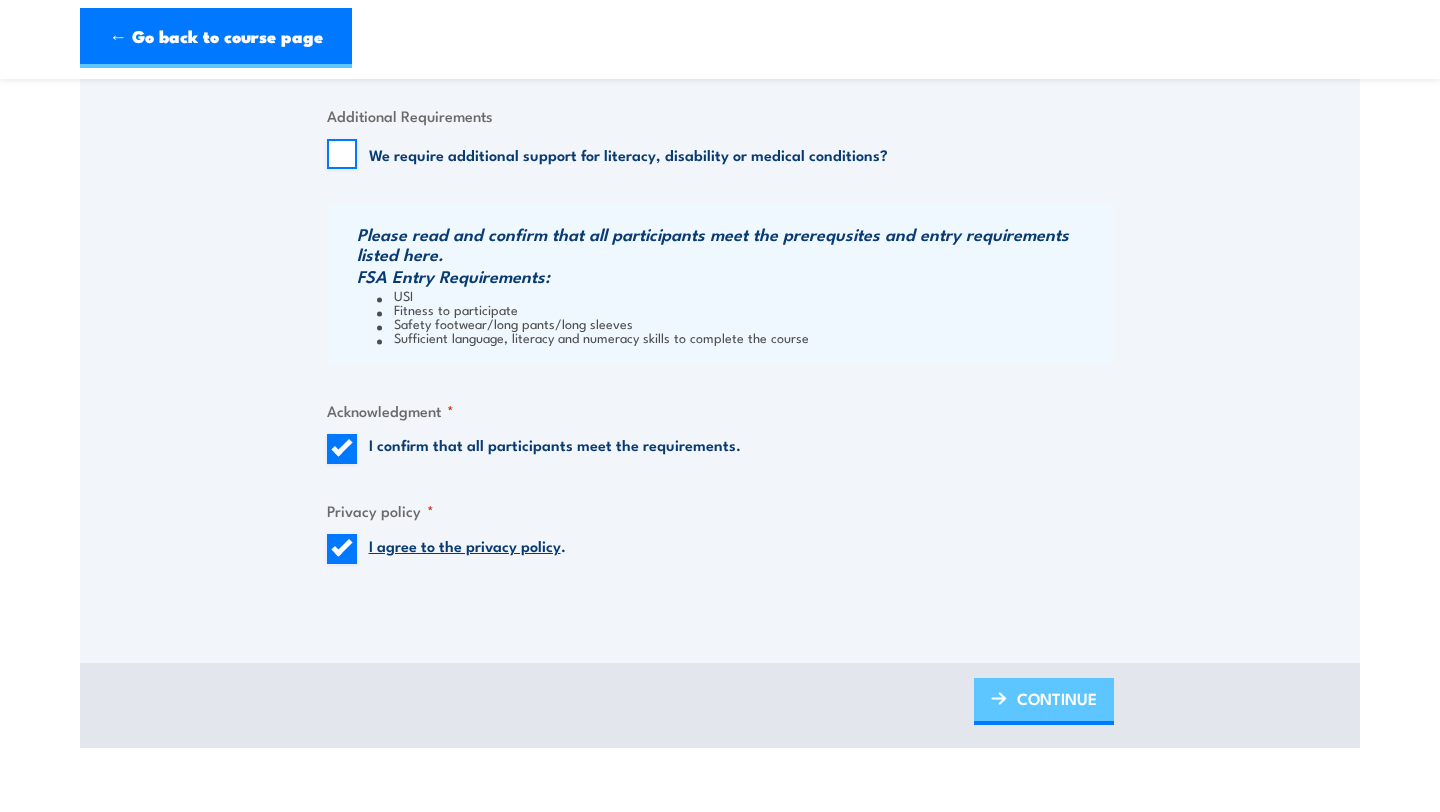 click on "CONTINUE" at bounding box center (1057, 698) 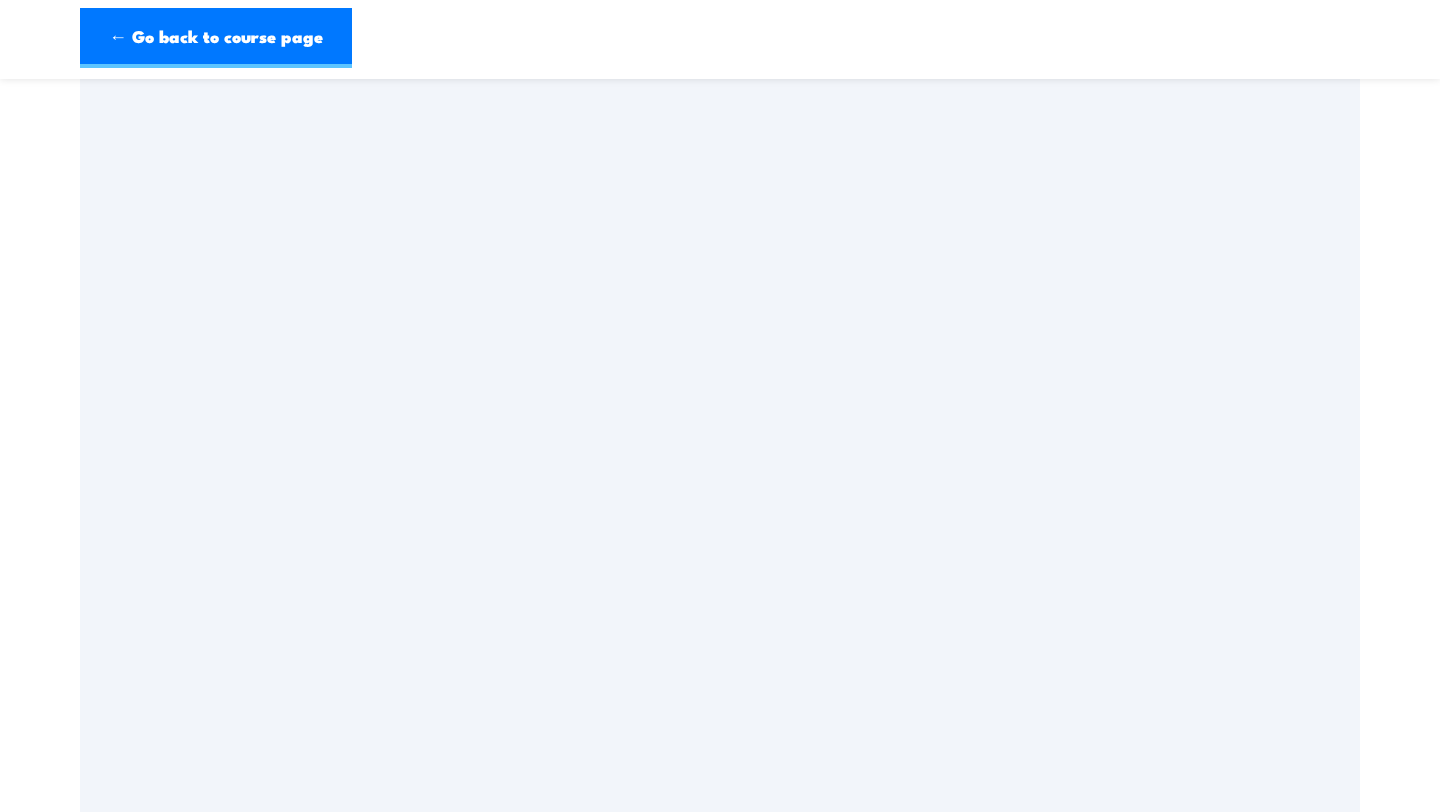 scroll, scrollTop: 0, scrollLeft: 0, axis: both 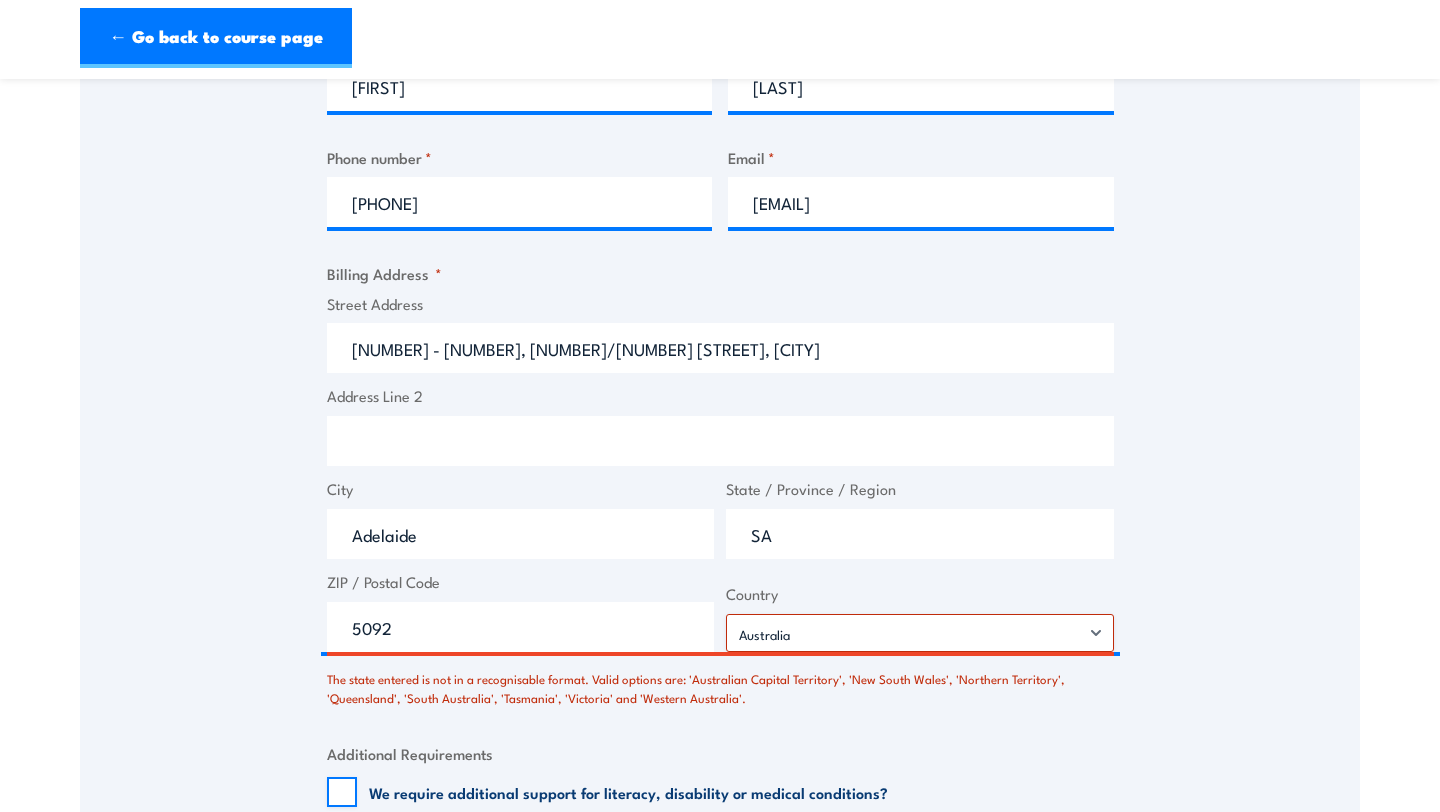 click on "The state entered is not in a recognisable format. Valid options are: 'Australian Capital Territory', 'New South Wales', 'Northern Territory', 'Queensland', 'South Australia', 'Tasmania', 'Victoria' and 'Western Australia'." at bounding box center (720, 683) 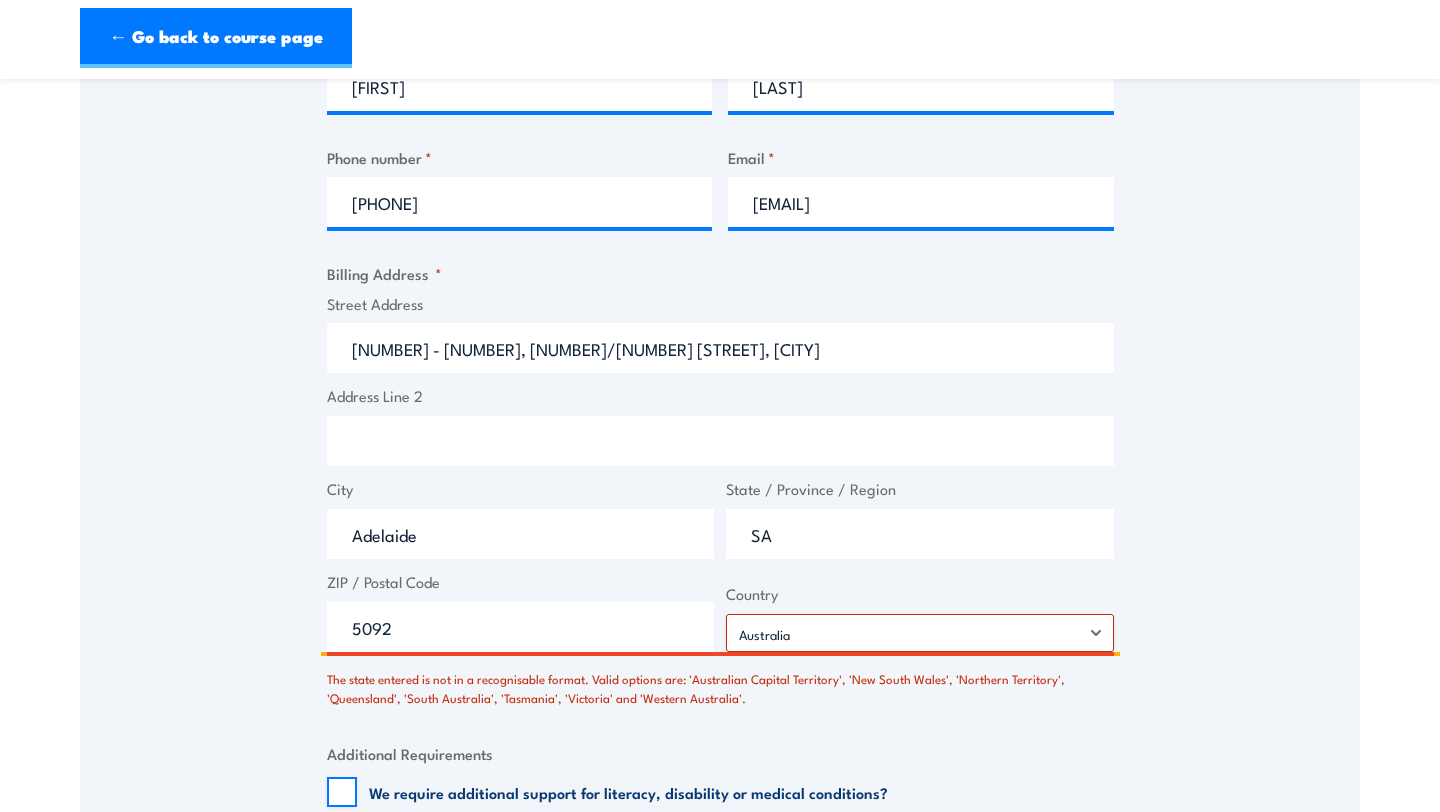 click on "Address Line 2" at bounding box center [720, 441] 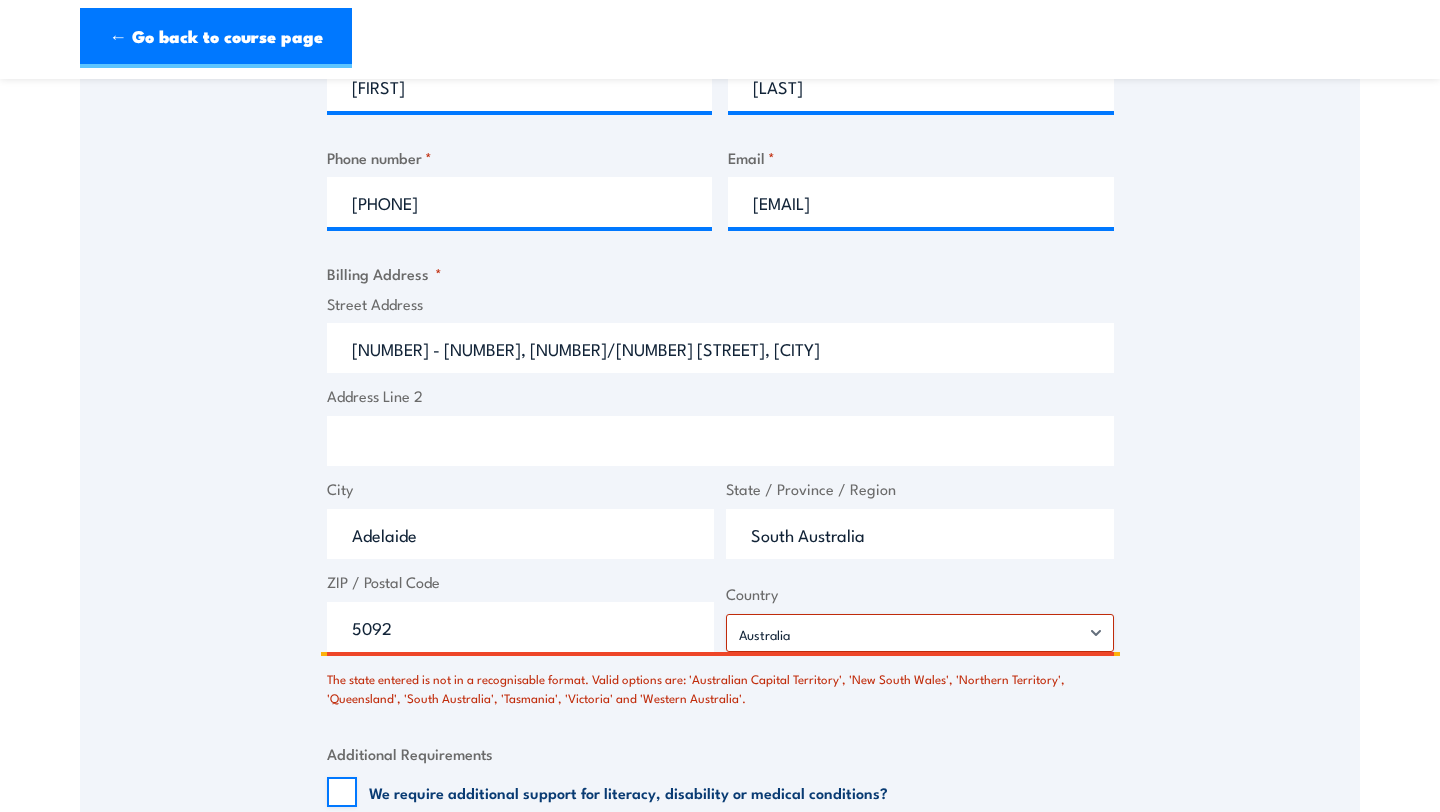 type on "South Australia" 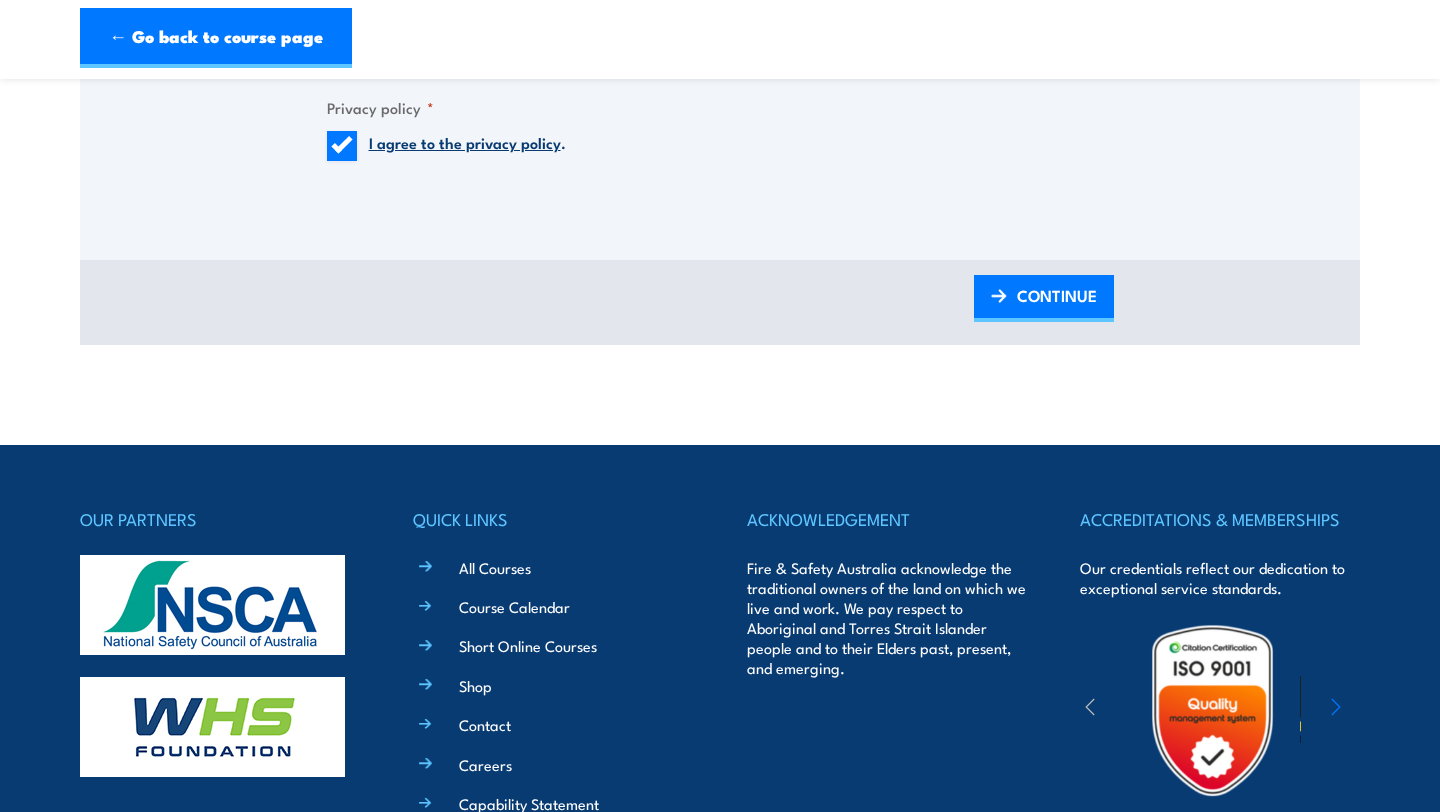 scroll, scrollTop: 1948, scrollLeft: 0, axis: vertical 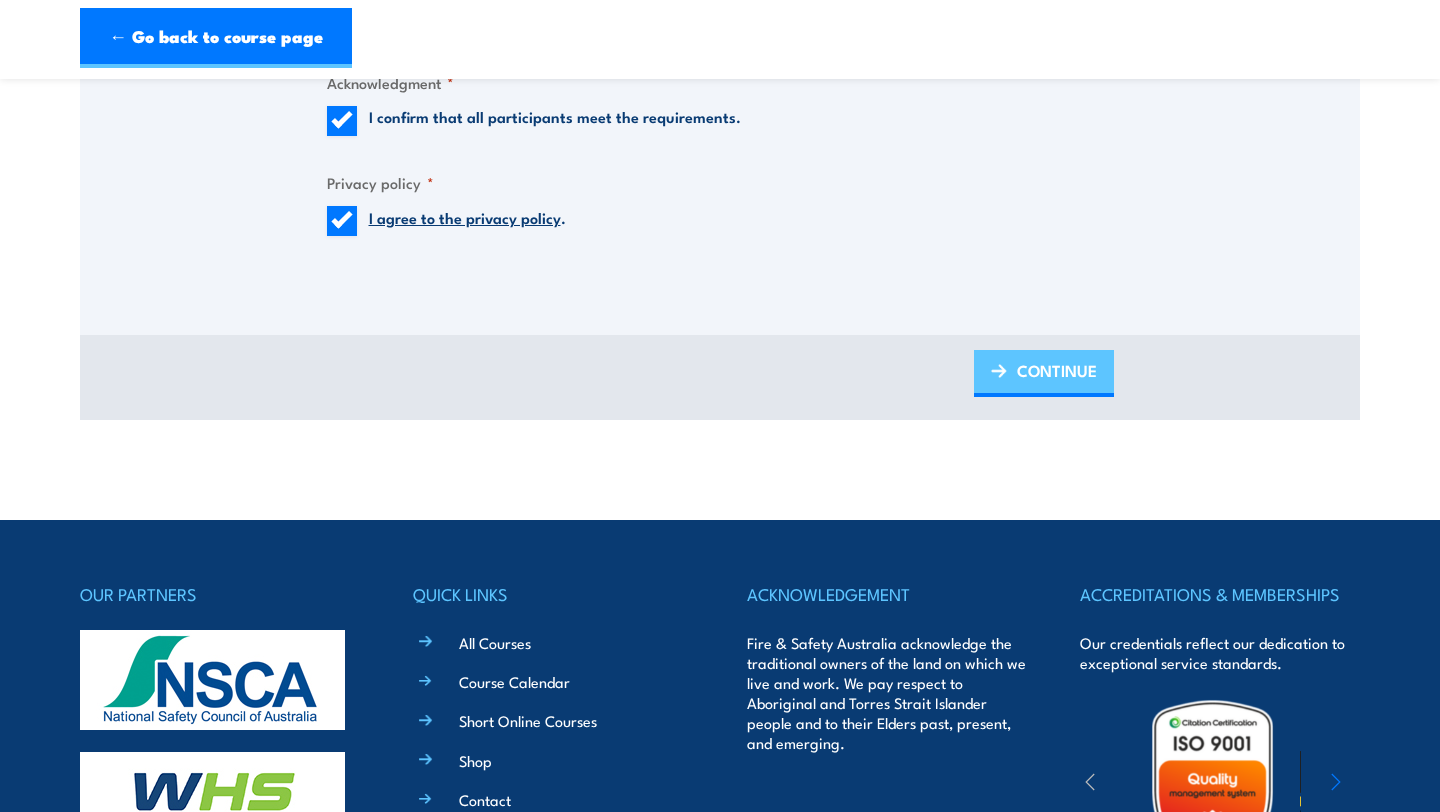 click on "CONTINUE" at bounding box center [1057, 370] 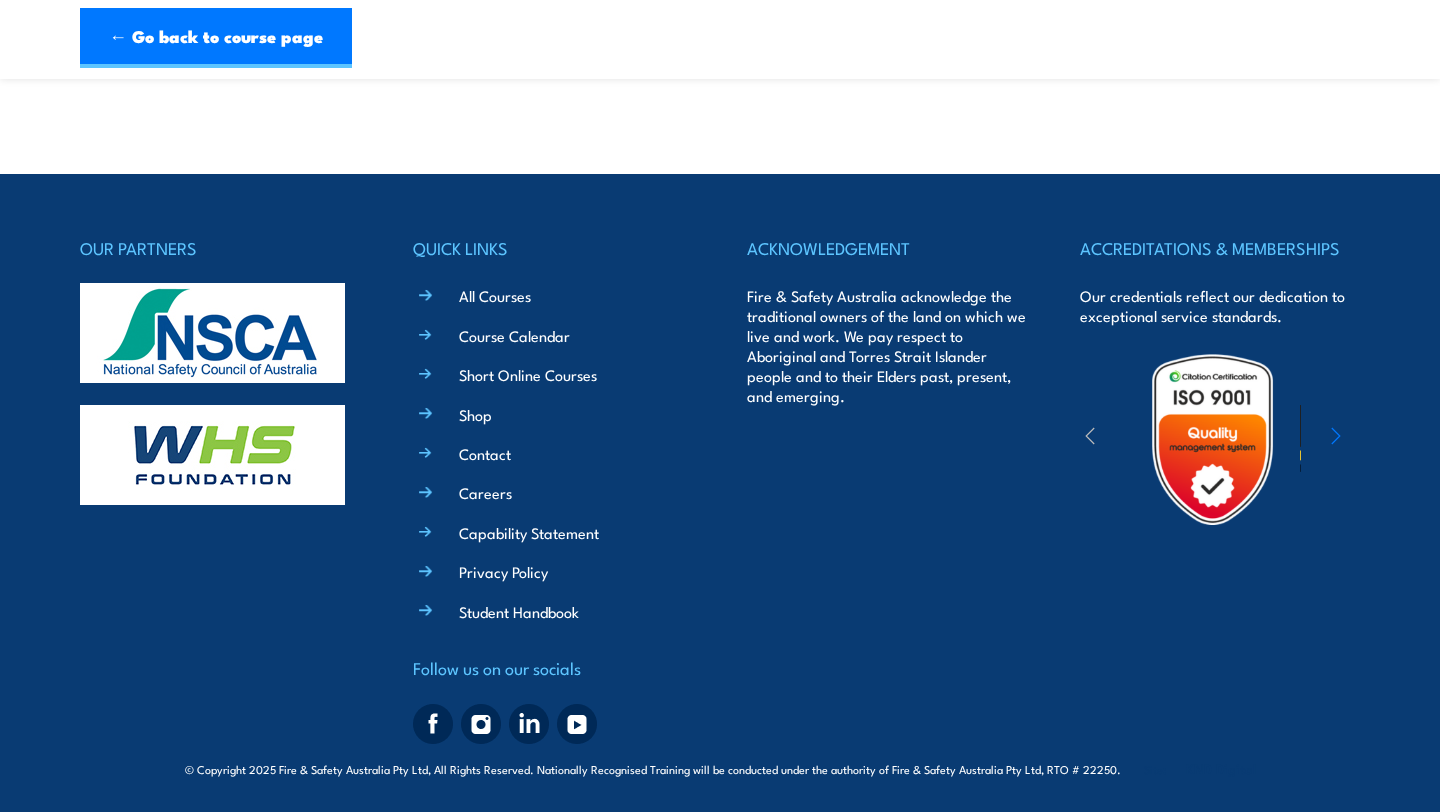 scroll, scrollTop: 1056, scrollLeft: 0, axis: vertical 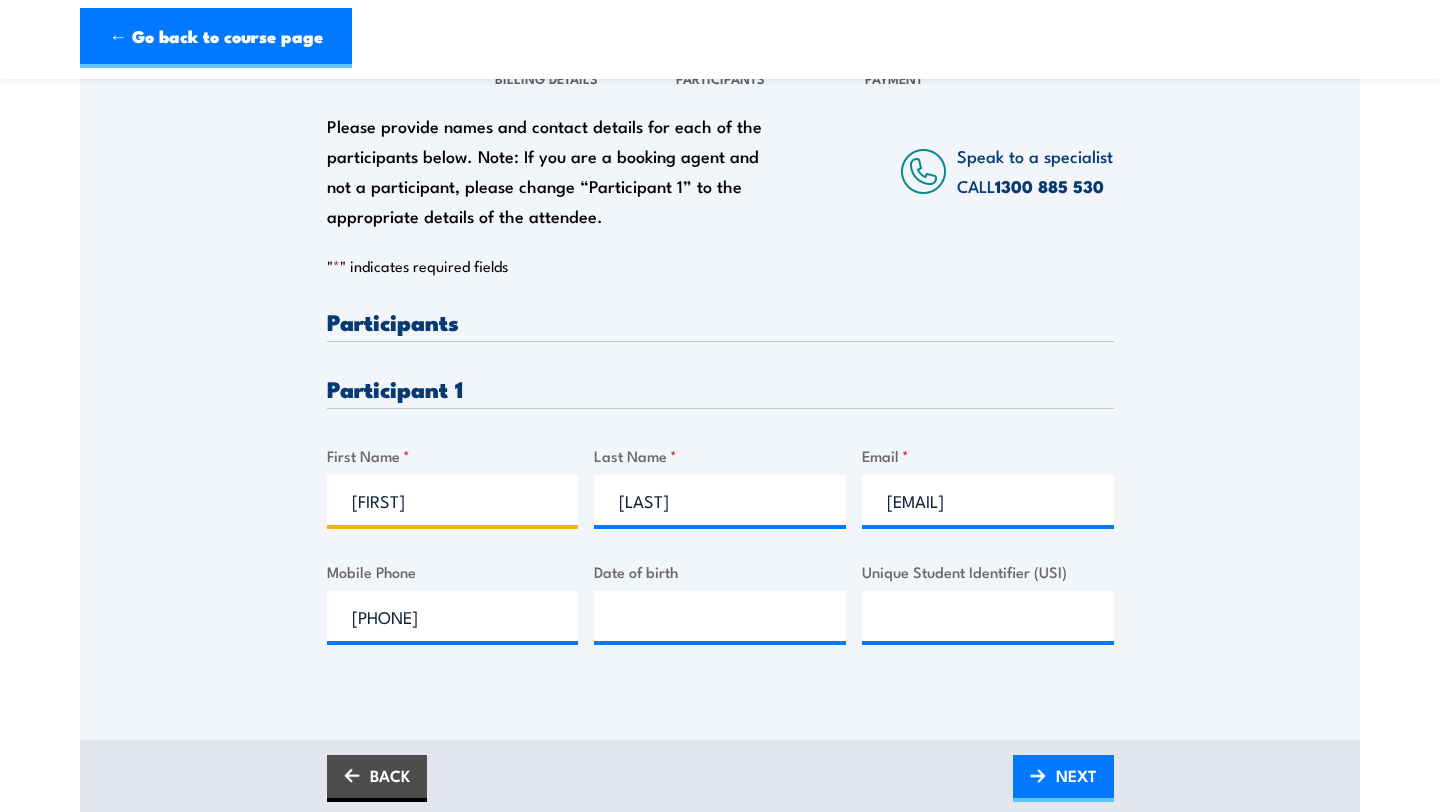 click on "[FIRST]" at bounding box center [453, 500] 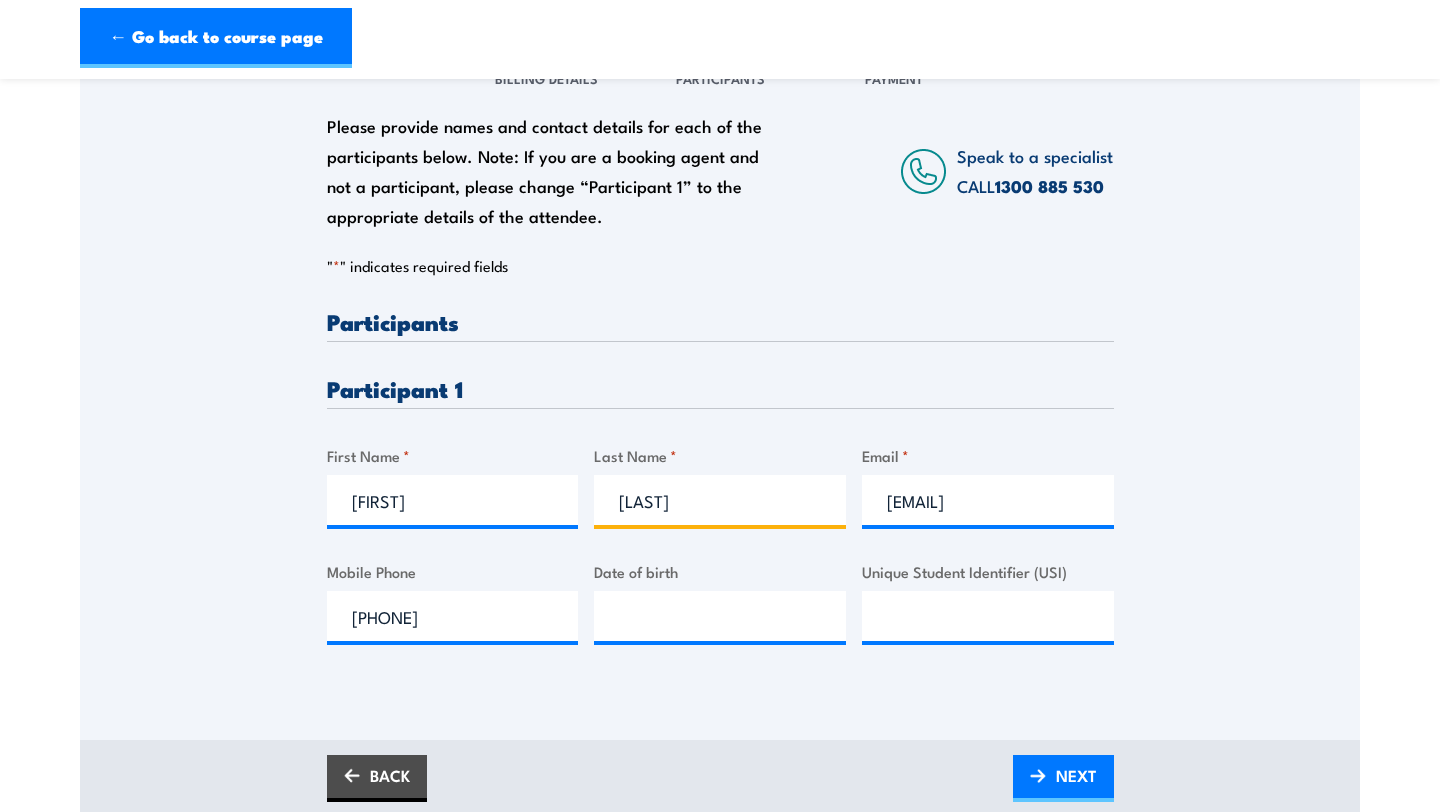 click on "[LAST]" at bounding box center (720, 500) 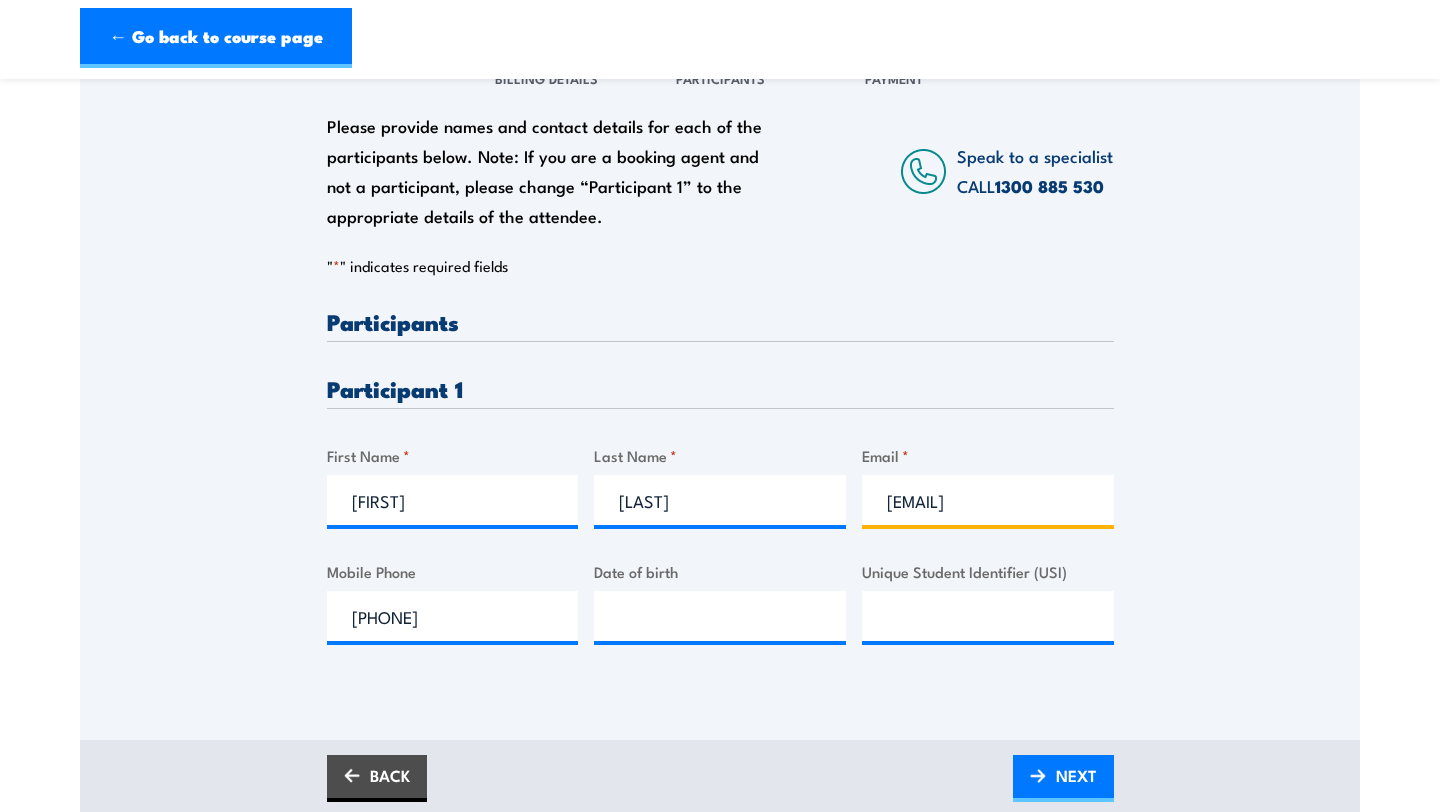 drag, startPoint x: 864, startPoint y: 499, endPoint x: 1248, endPoint y: 503, distance: 384.02084 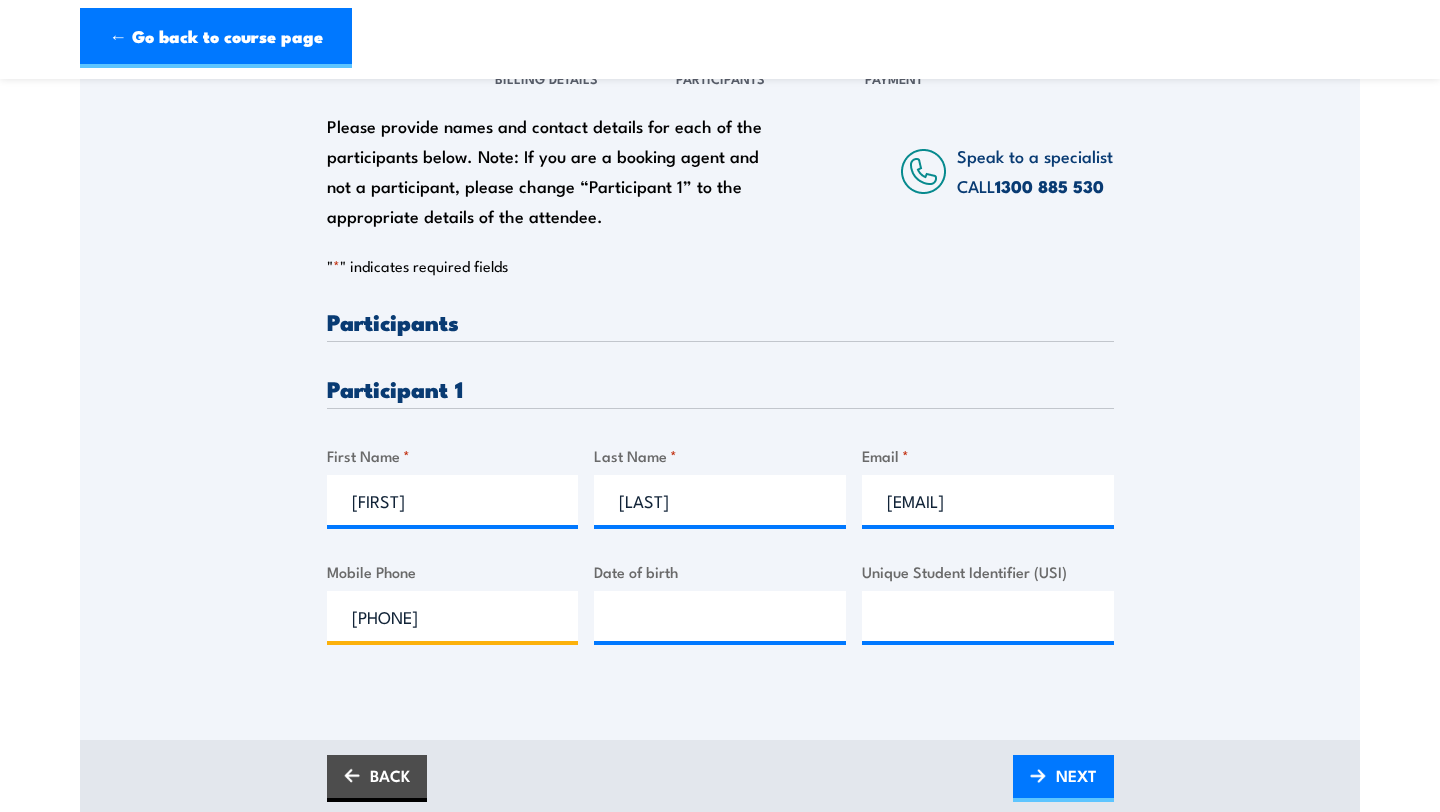 click on "[PHONE]" at bounding box center (453, 616) 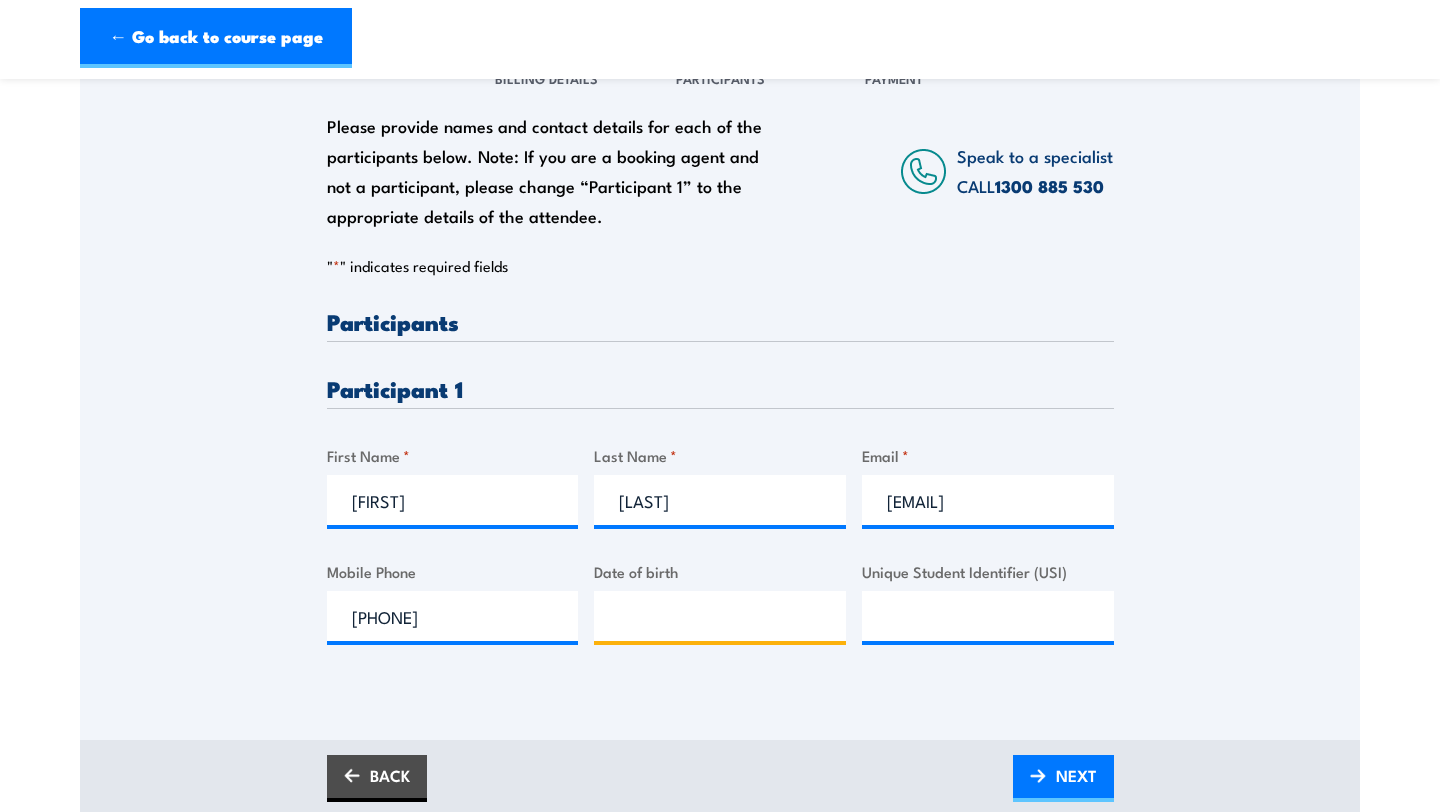 type on "__/__/____" 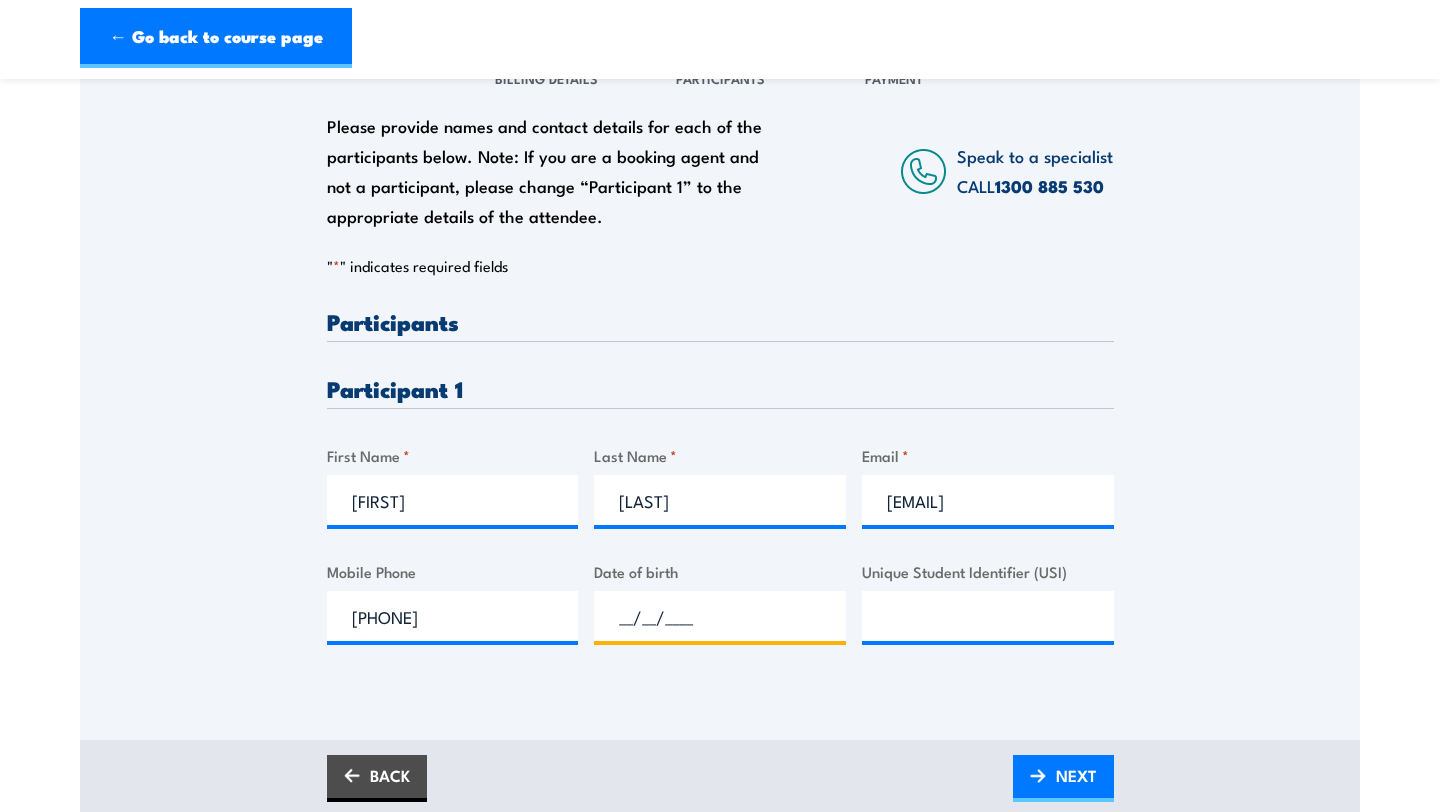 click on "__/__/____" at bounding box center (720, 616) 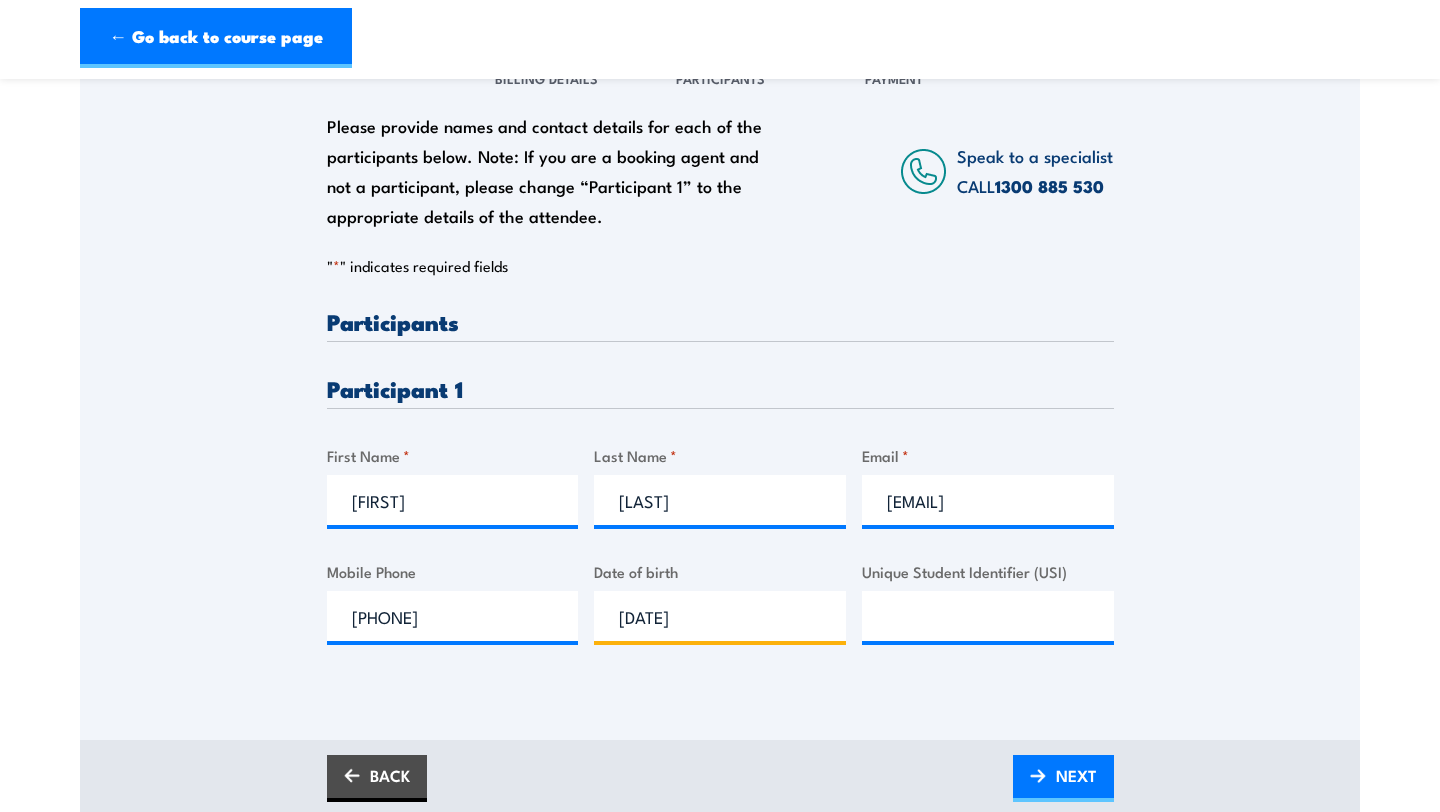 type on "[DATE]" 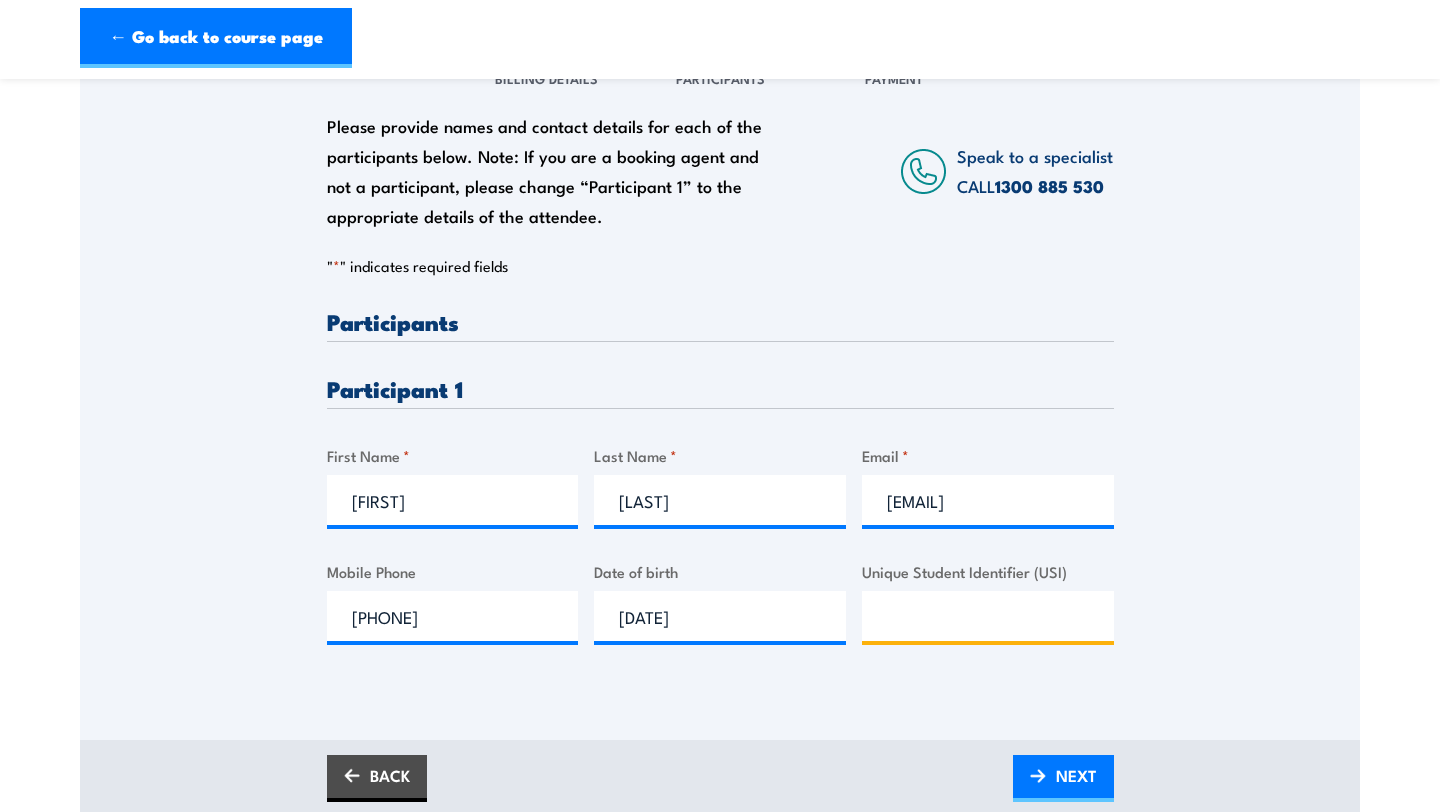 click on "Unique Student Identifier (USI)" at bounding box center (988, 616) 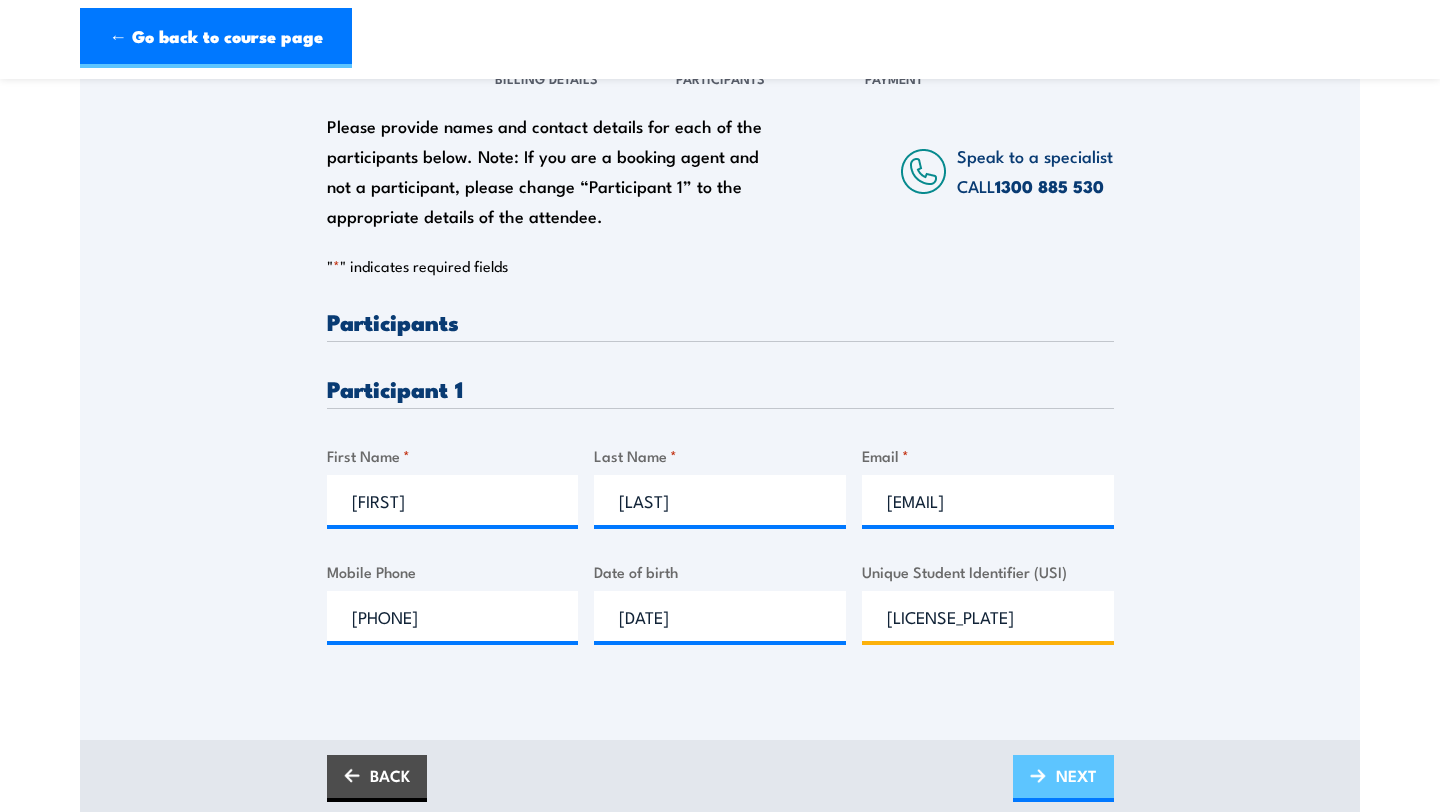 type on "[LICENSE_PLATE]" 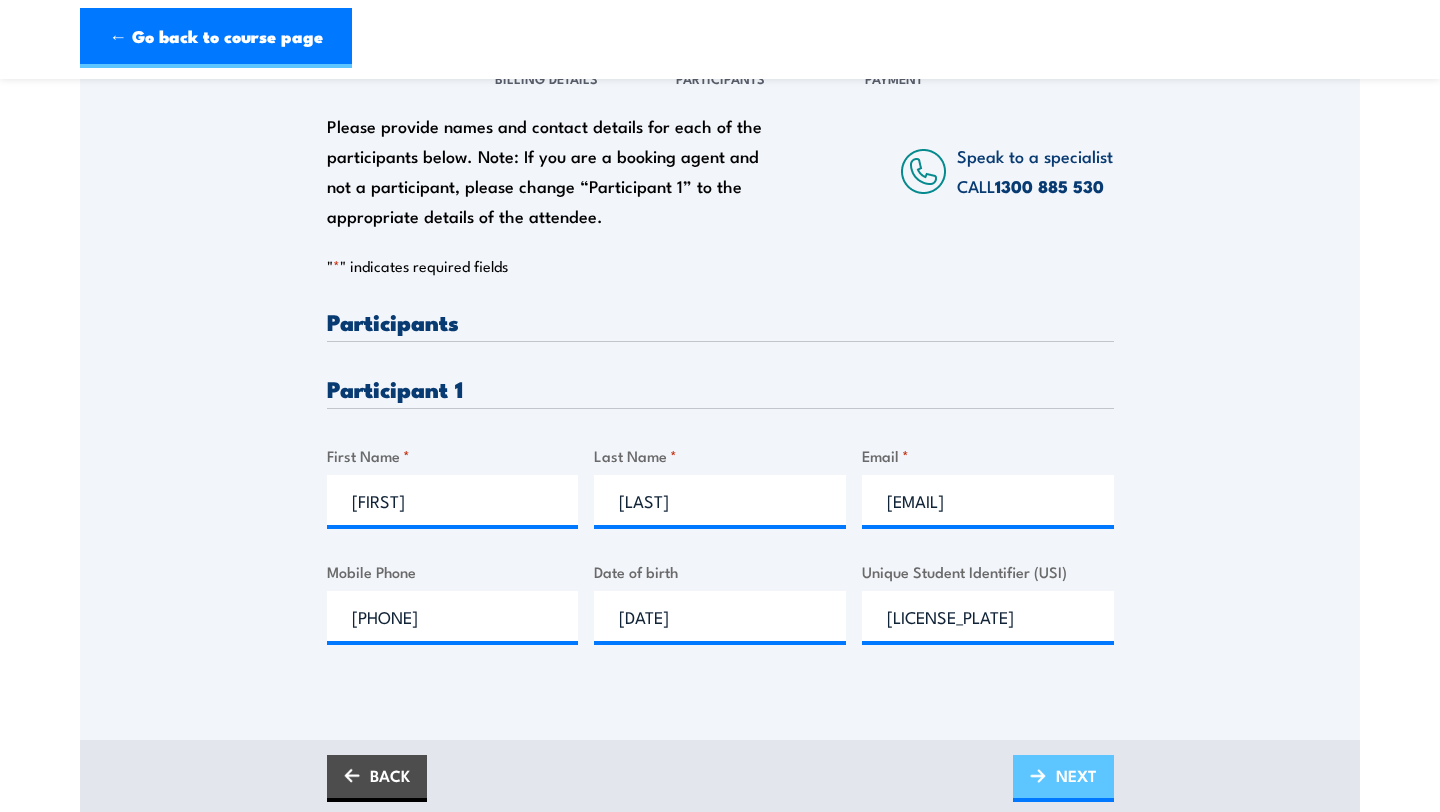 click on "NEXT" at bounding box center (1076, 775) 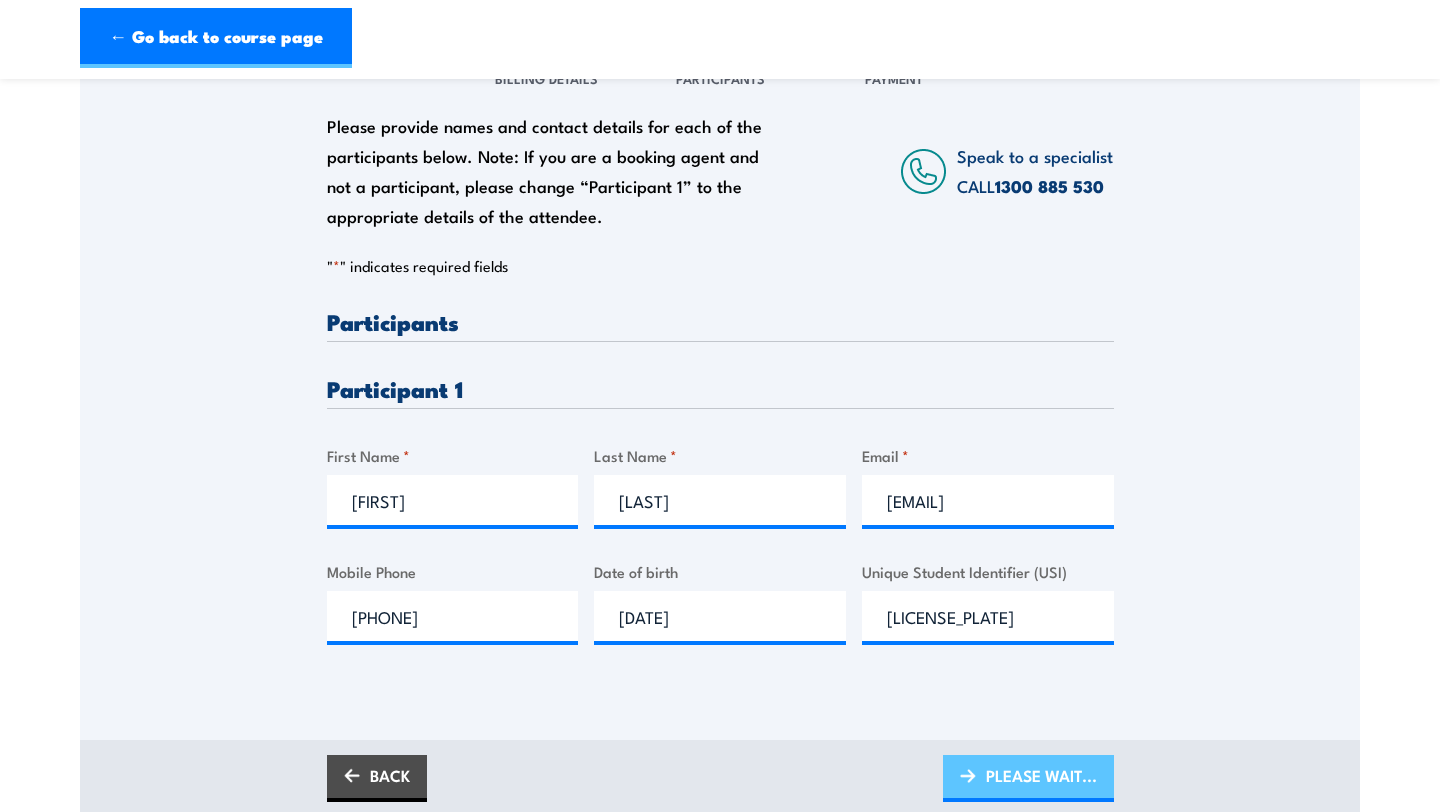 scroll, scrollTop: 0, scrollLeft: 0, axis: both 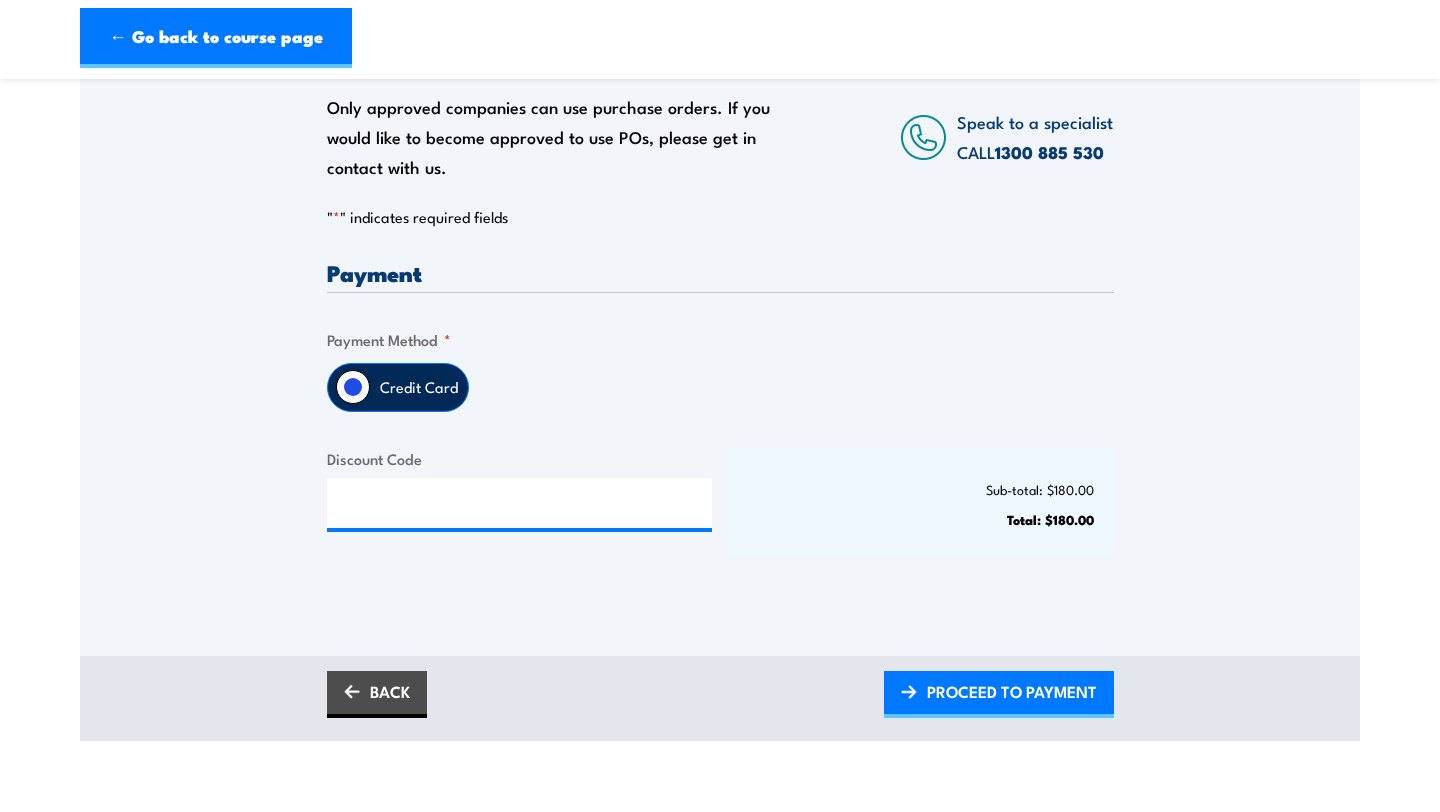 click on "Discount Code" at bounding box center (520, 502) 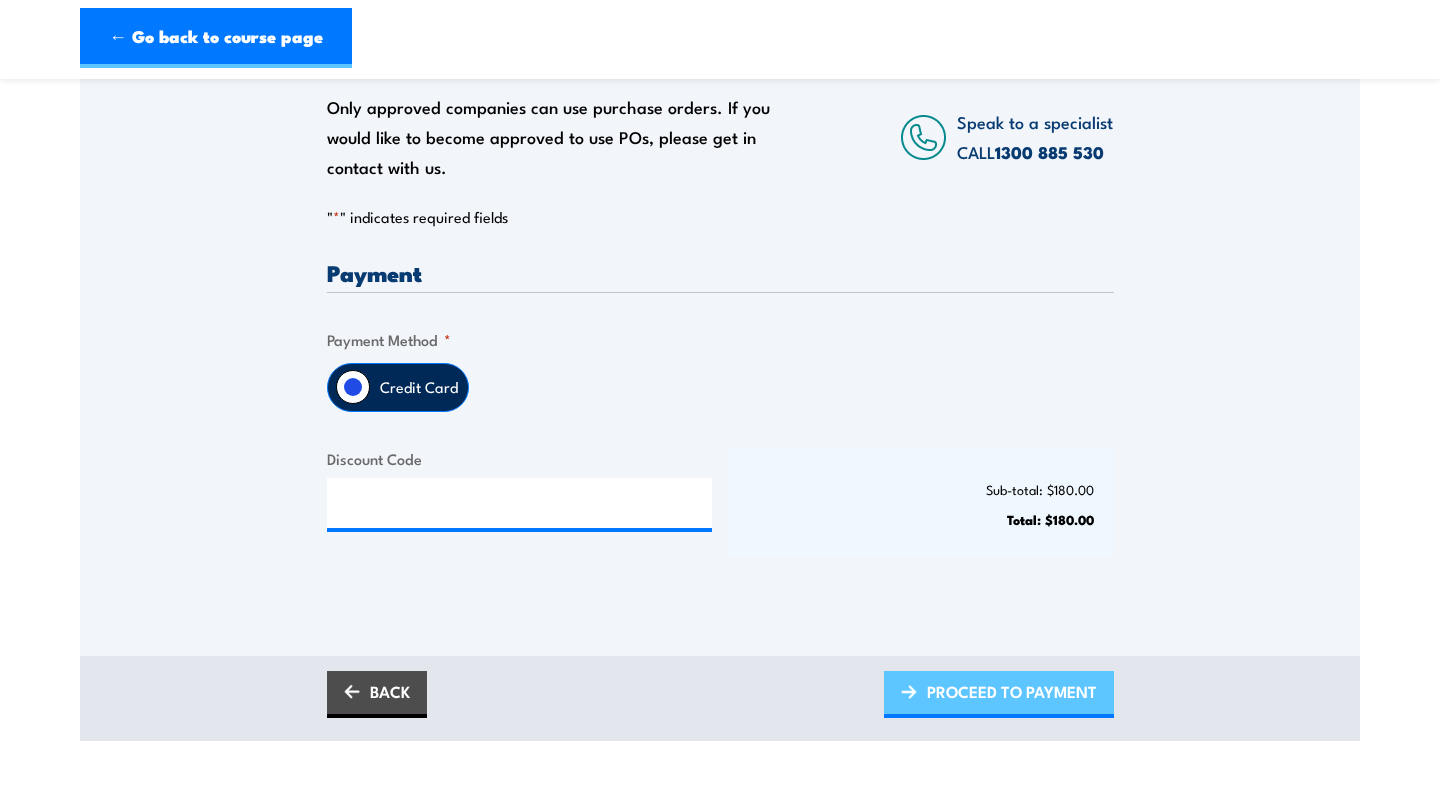 click on "PROCEED TO PAYMENT" at bounding box center (1012, 691) 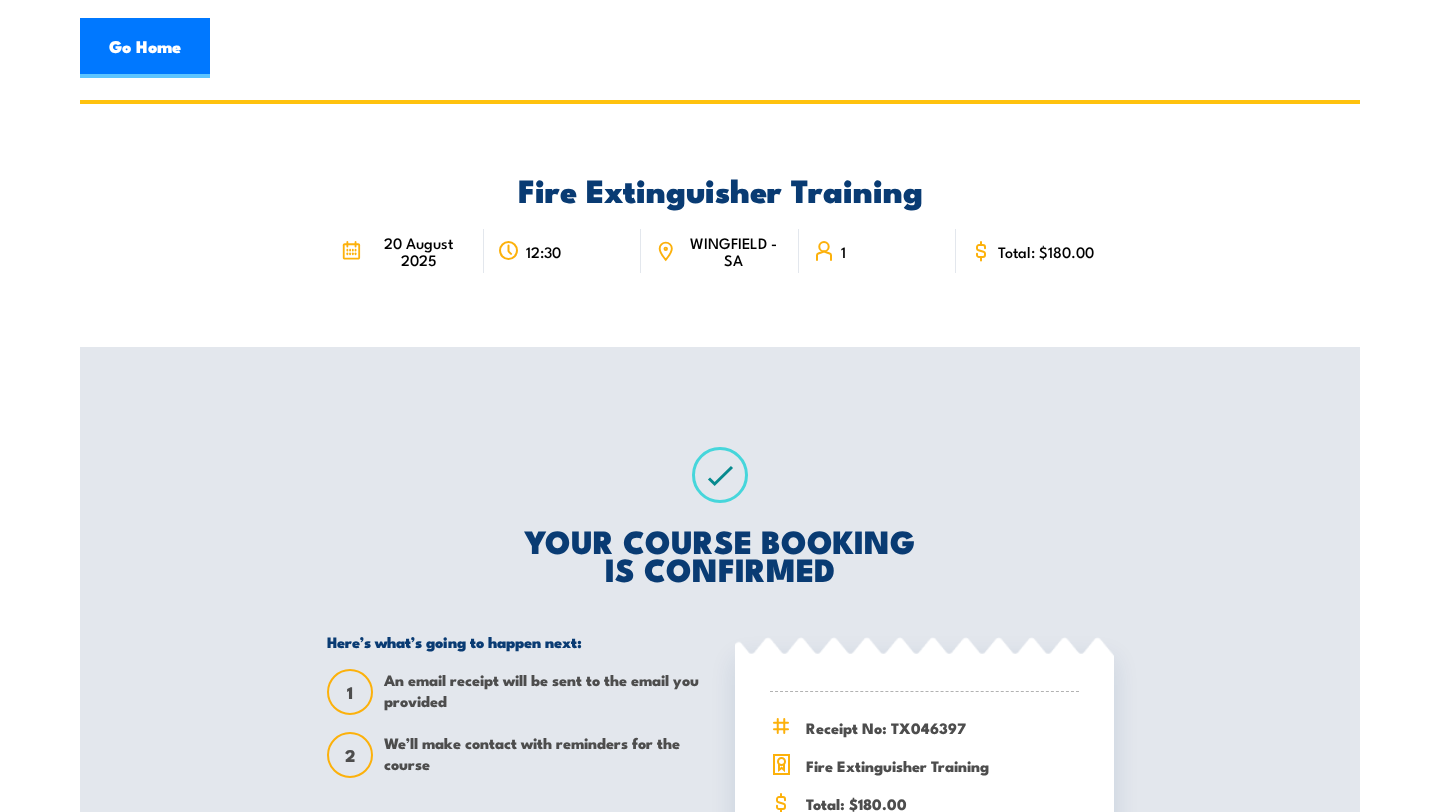 scroll, scrollTop: 0, scrollLeft: 0, axis: both 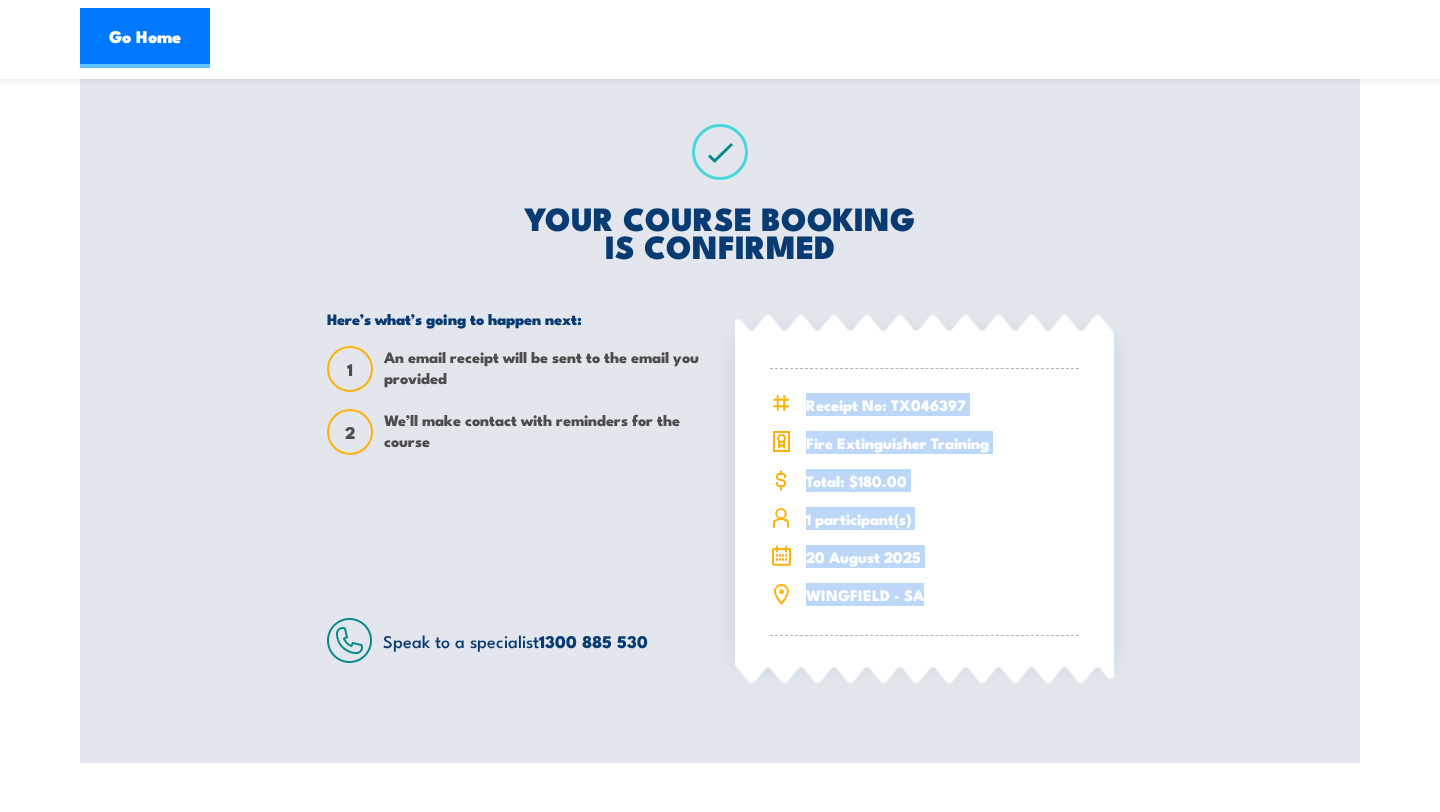 drag, startPoint x: 921, startPoint y: 604, endPoint x: 788, endPoint y: 395, distance: 247.72969 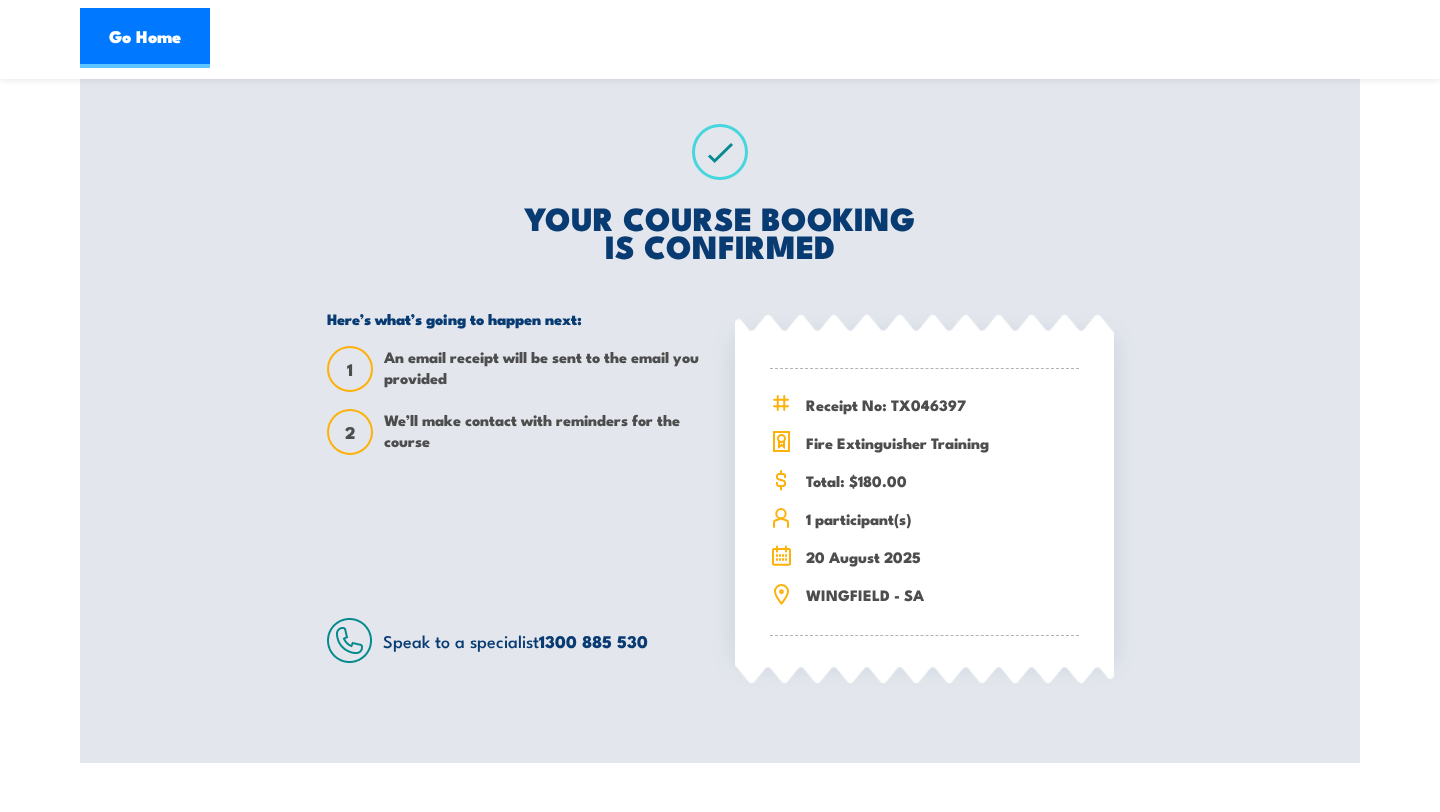 click on "Receipt No: TX046397
Fire Extinguisher Training
Total: $180.00" at bounding box center [924, 502] 